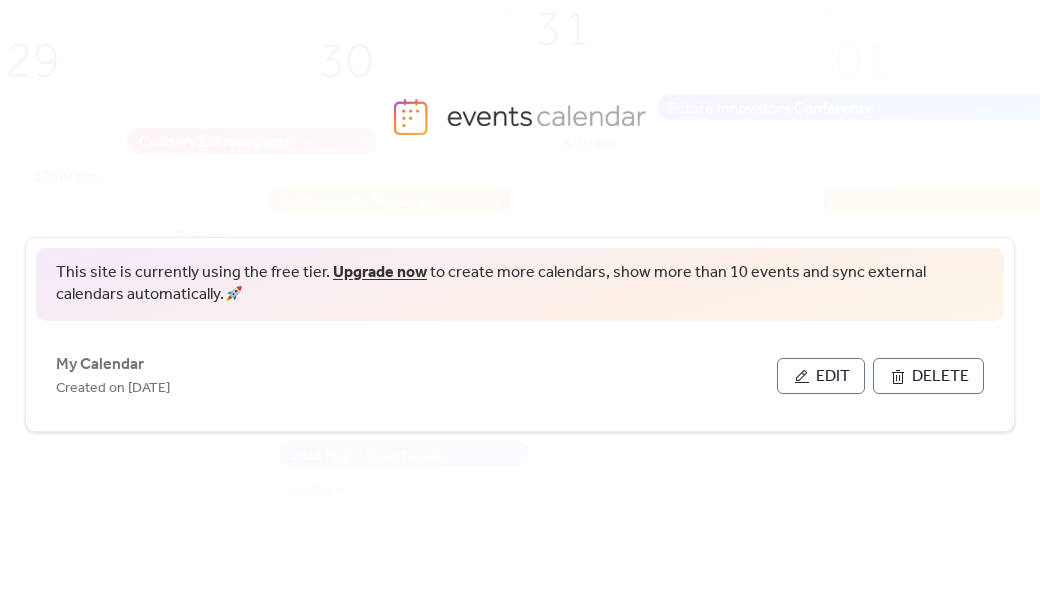 scroll, scrollTop: 0, scrollLeft: 0, axis: both 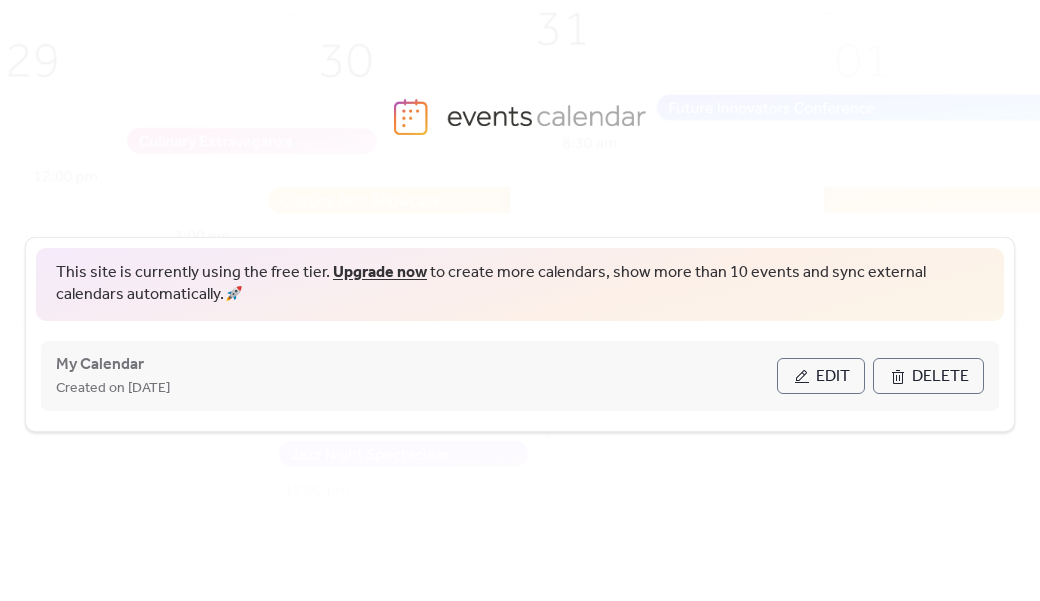 click on "Edit" at bounding box center [821, 376] 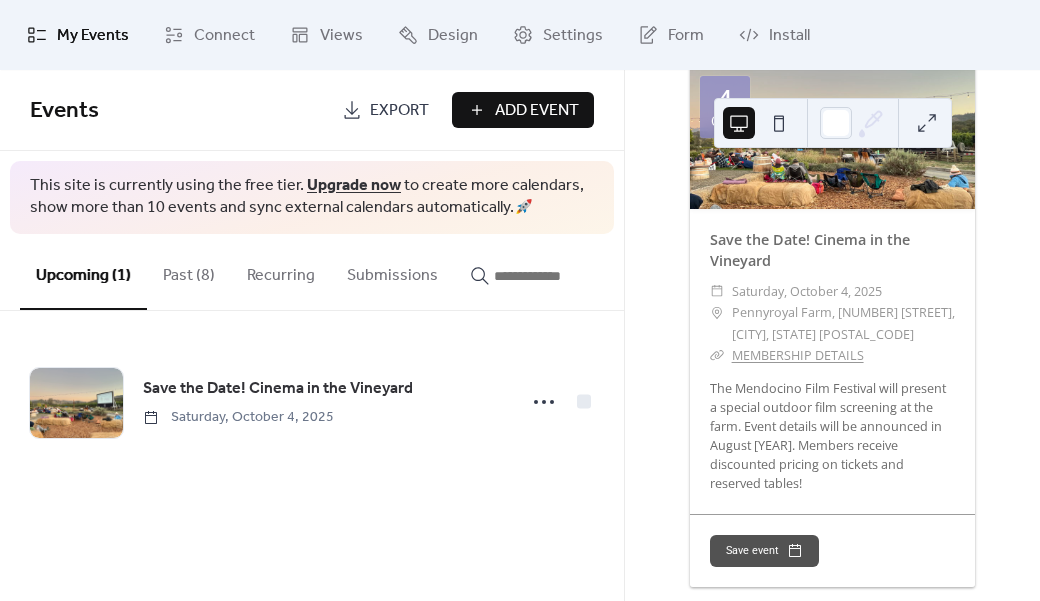 scroll, scrollTop: 151, scrollLeft: 0, axis: vertical 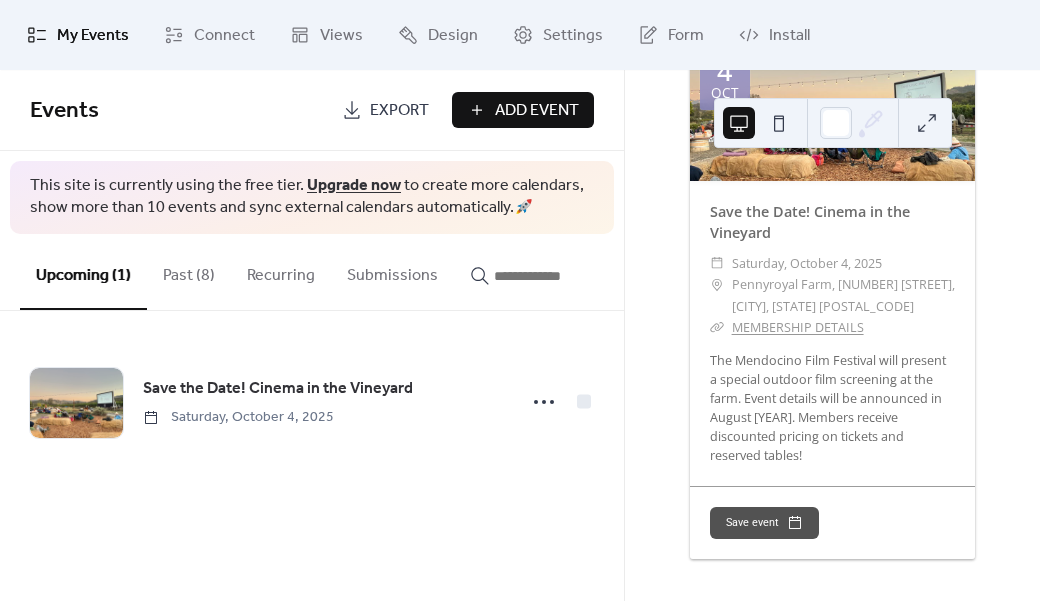 click on "Past (8)" at bounding box center (189, 271) 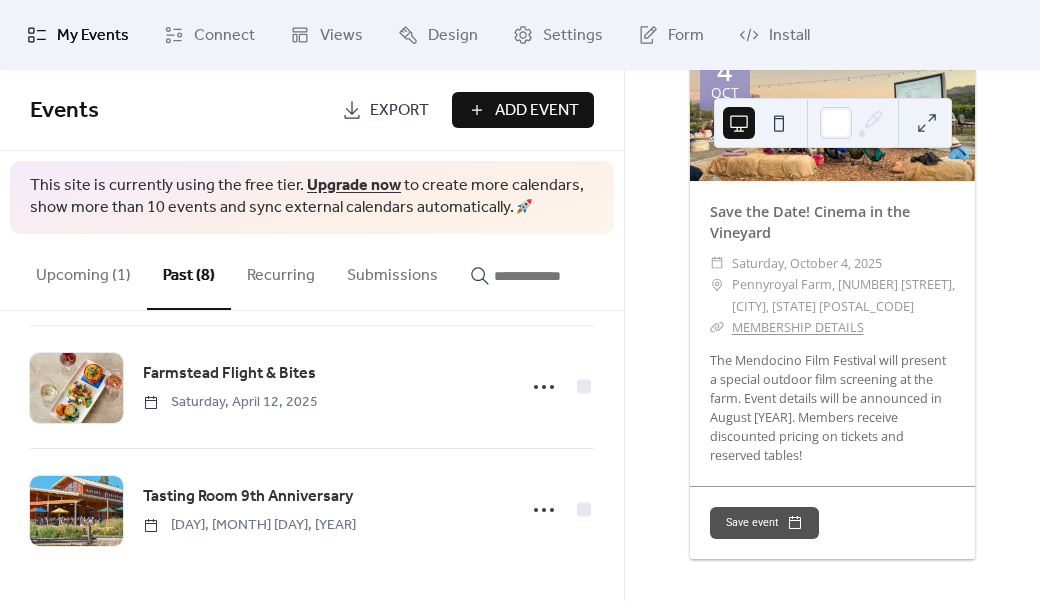 scroll, scrollTop: 0, scrollLeft: 0, axis: both 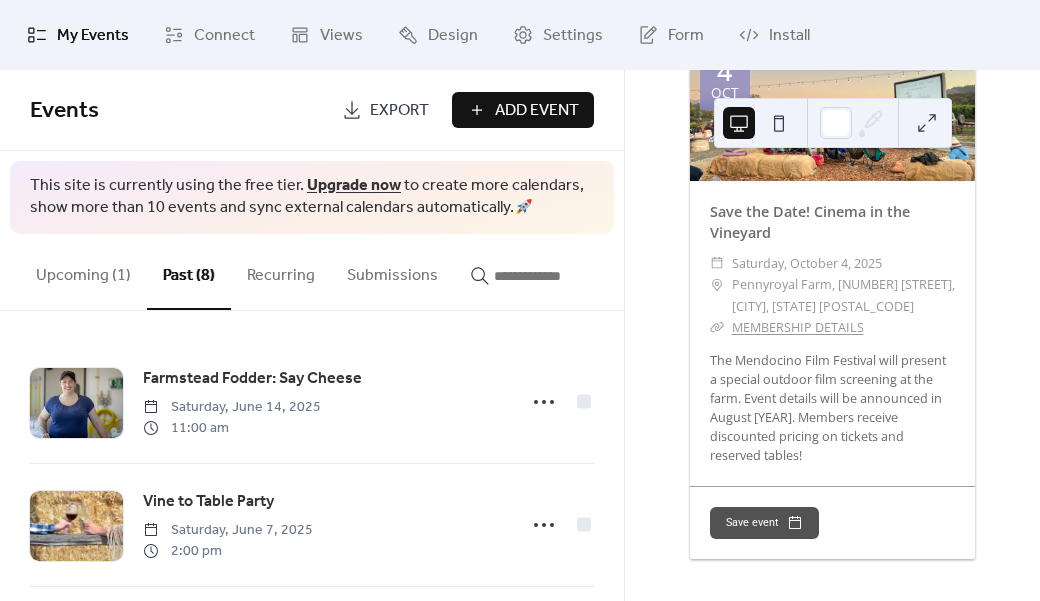 click on "Upcoming (1)" at bounding box center [83, 271] 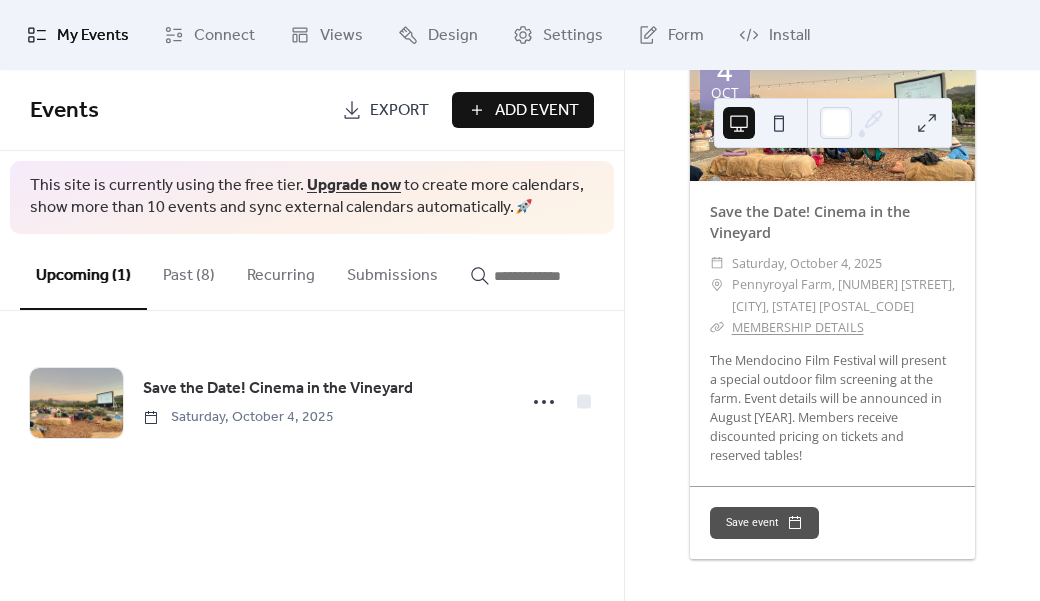 click on "Add Event" at bounding box center (537, 111) 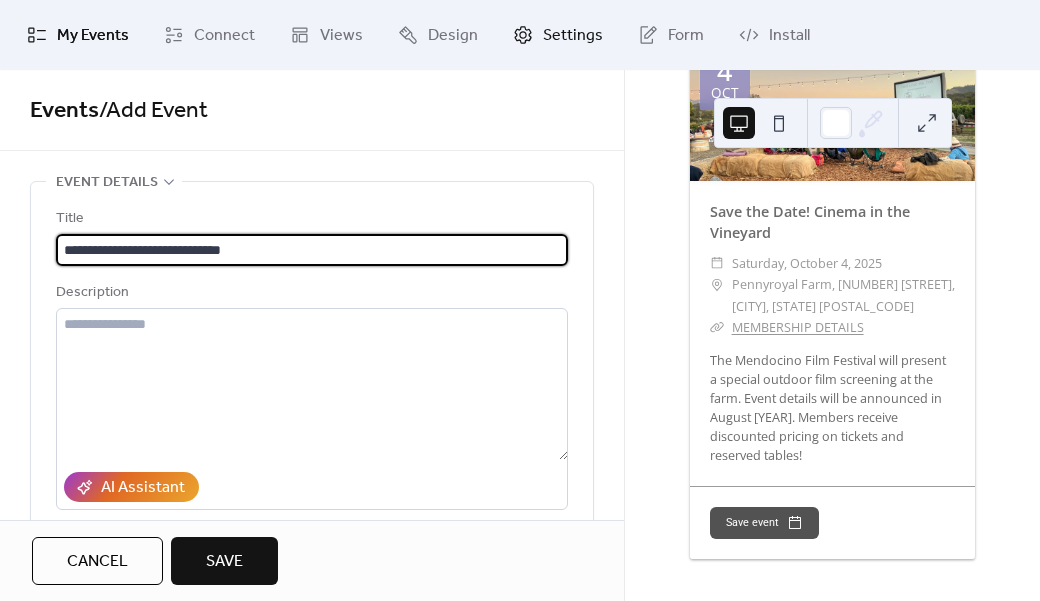 type on "**********" 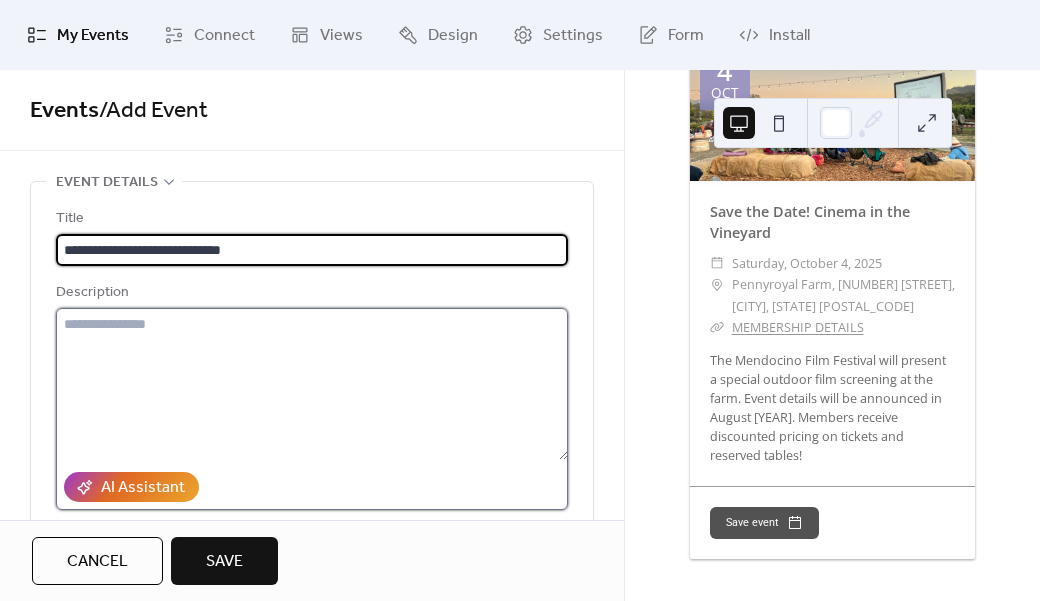click at bounding box center [312, 384] 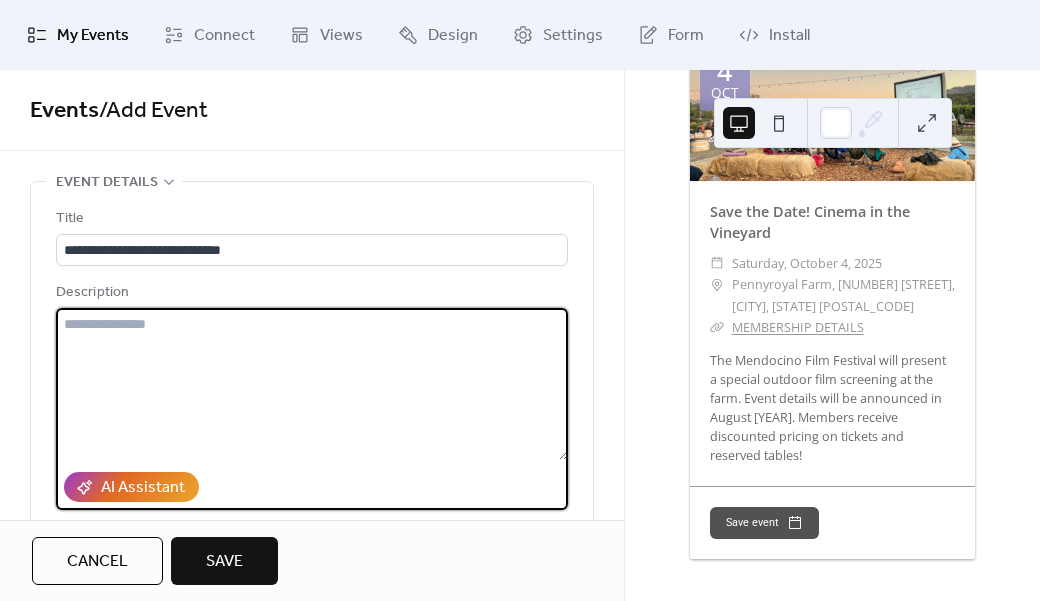 paste on "**********" 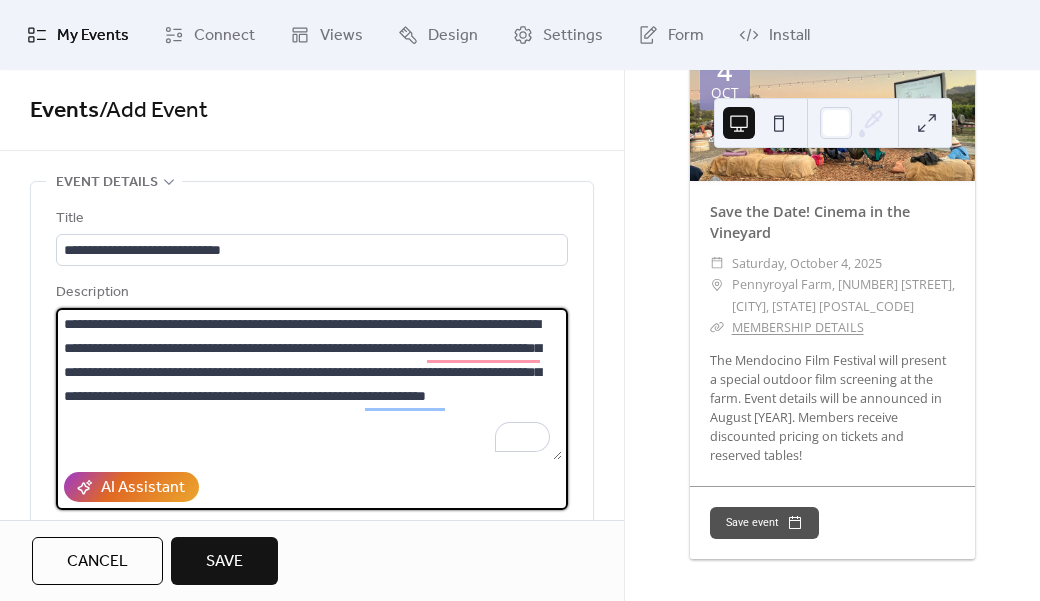 drag, startPoint x: 87, startPoint y: 323, endPoint x: 47, endPoint y: 318, distance: 40.311287 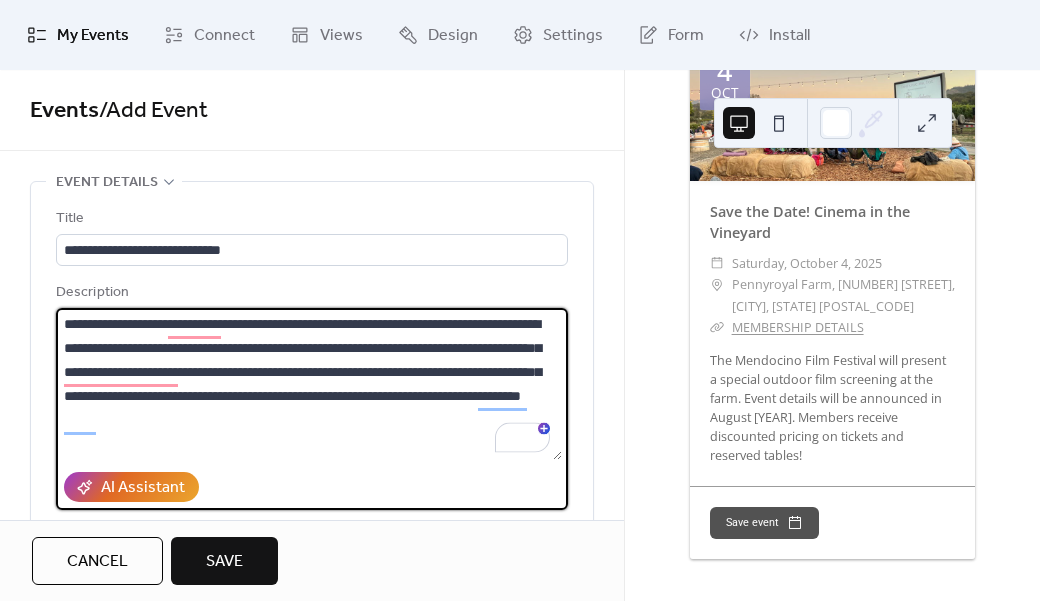 click on "**********" at bounding box center (309, 384) 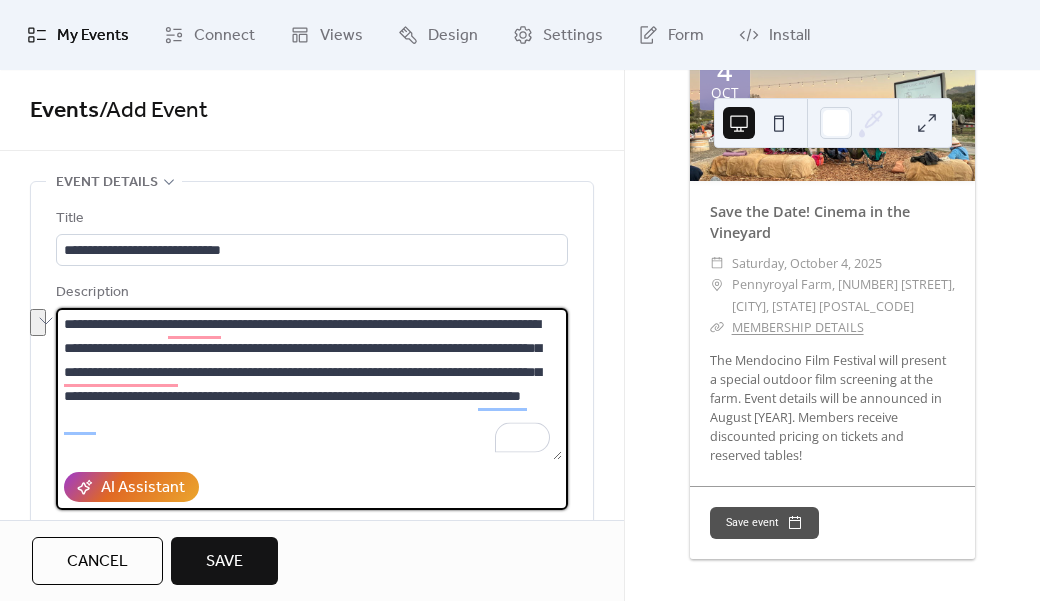 drag, startPoint x: 518, startPoint y: 325, endPoint x: 493, endPoint y: 323, distance: 25.079872 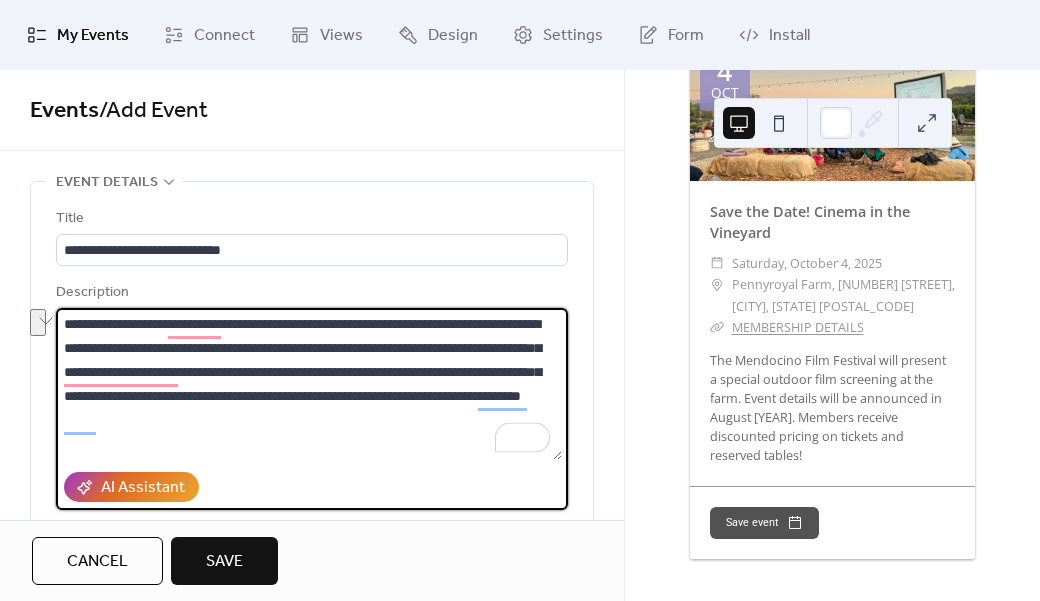 click on "**********" at bounding box center [309, 384] 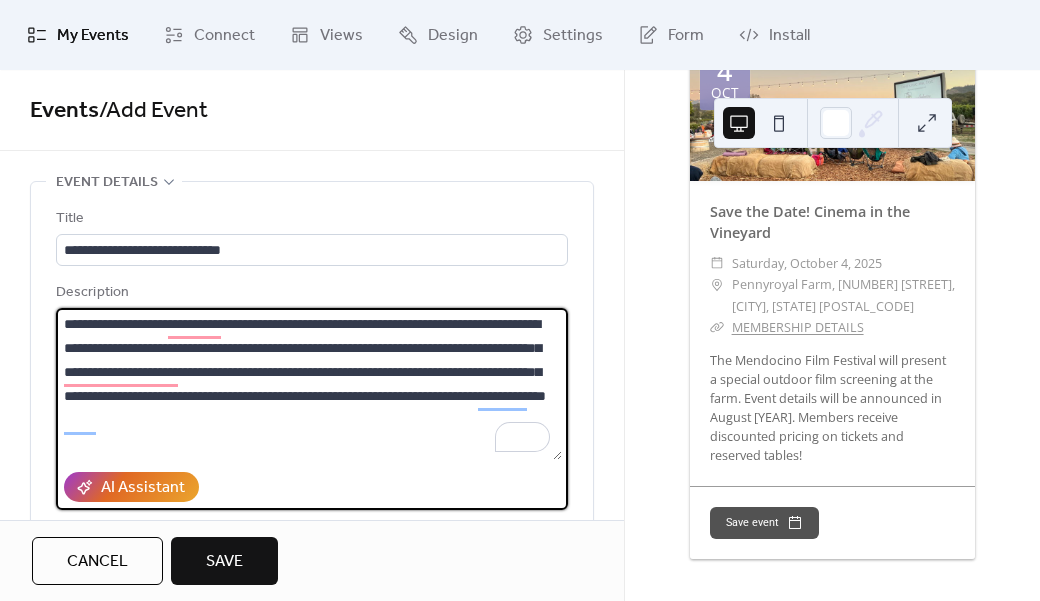 click on "**********" at bounding box center [309, 384] 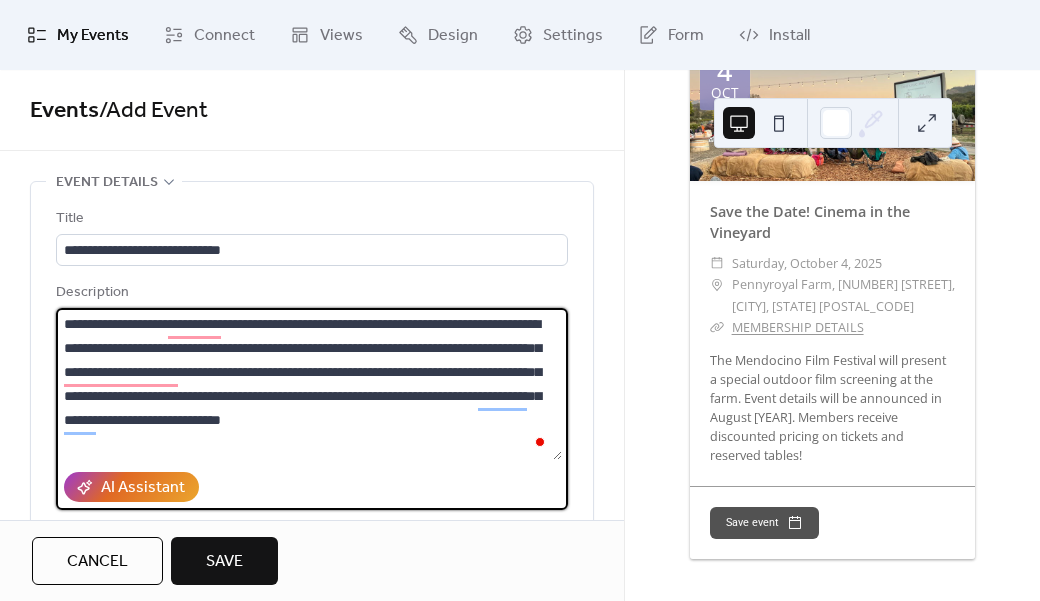 click on "**********" at bounding box center [309, 384] 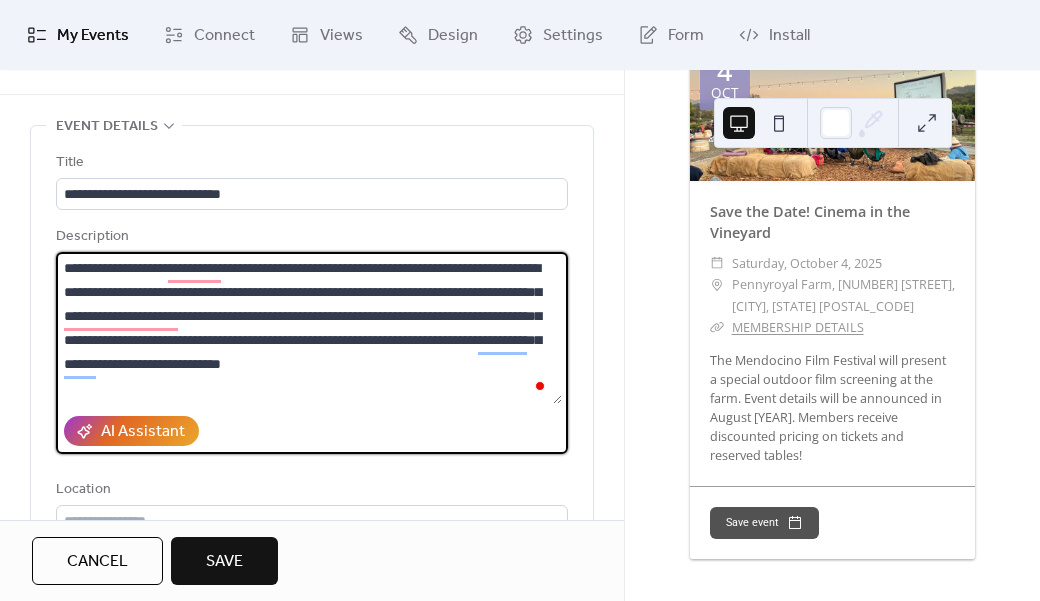 scroll, scrollTop: 57, scrollLeft: 0, axis: vertical 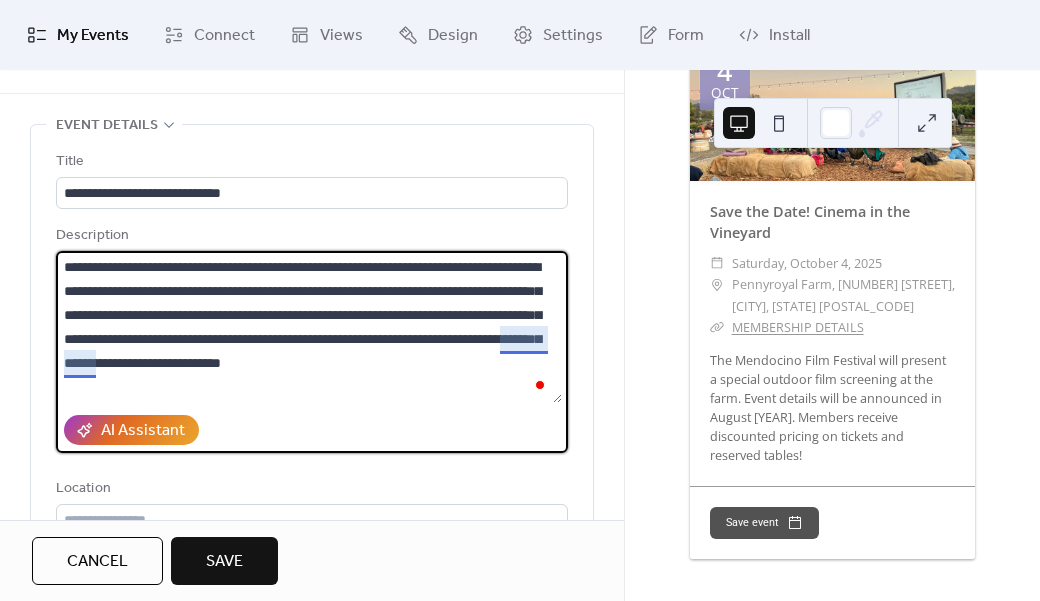 click on "**********" at bounding box center (309, 327) 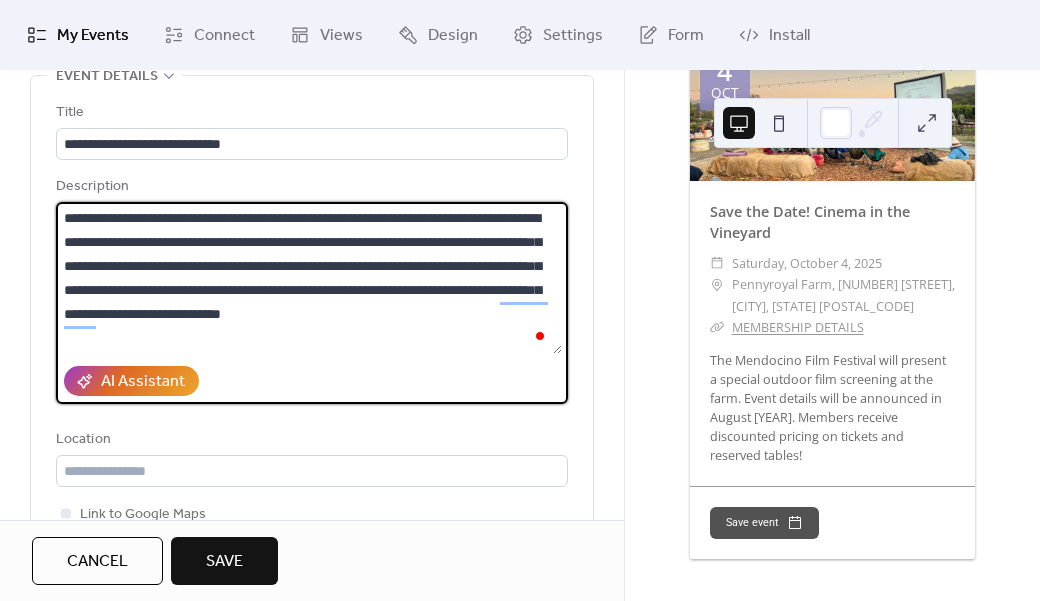 scroll, scrollTop: 107, scrollLeft: 0, axis: vertical 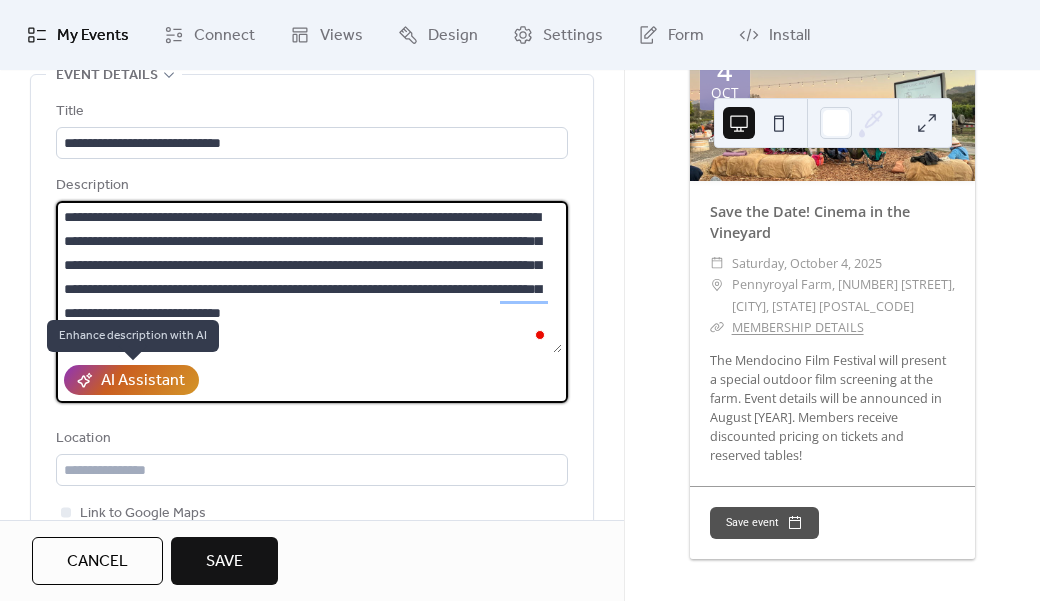 type on "**********" 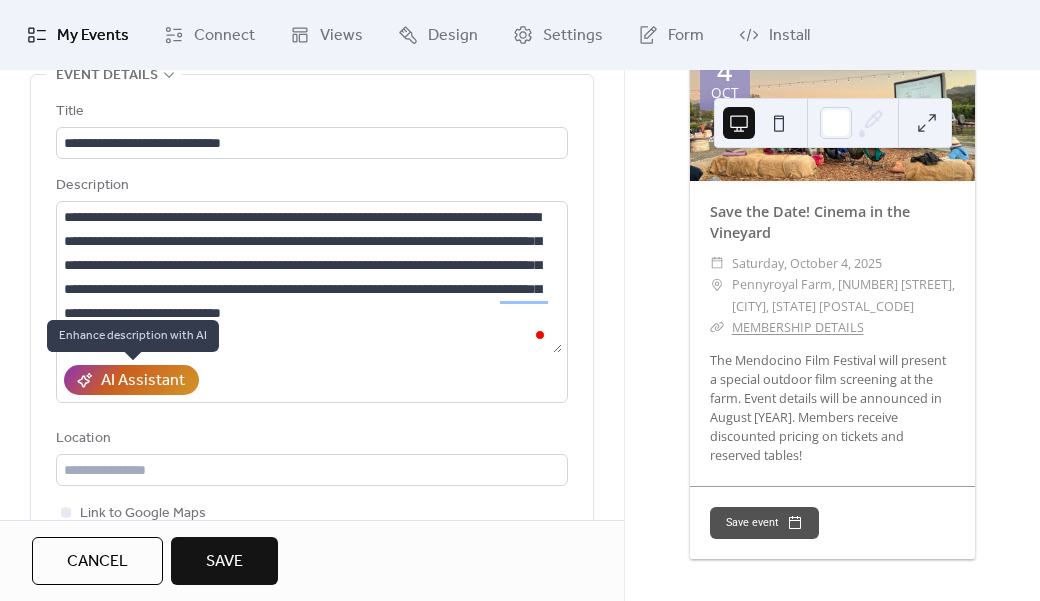 click on "AI Assistant" at bounding box center [143, 381] 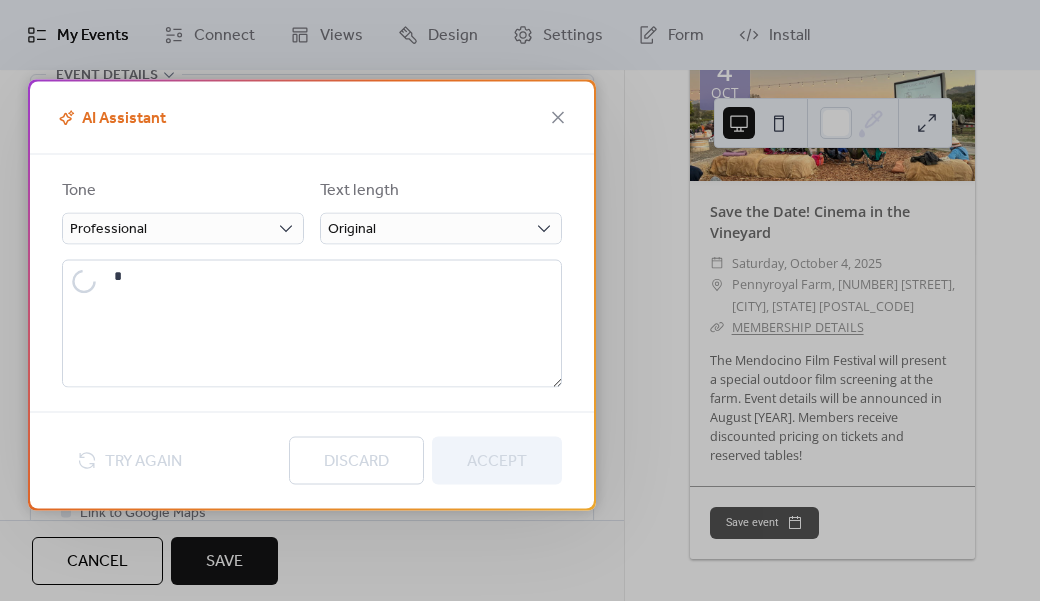 type on "**********" 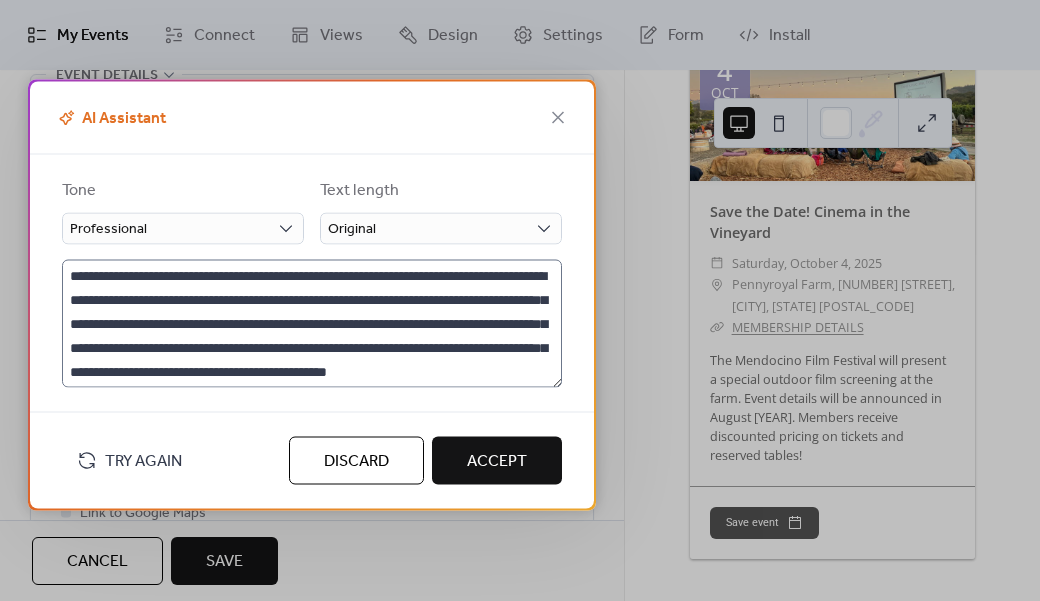 scroll, scrollTop: 24, scrollLeft: 0, axis: vertical 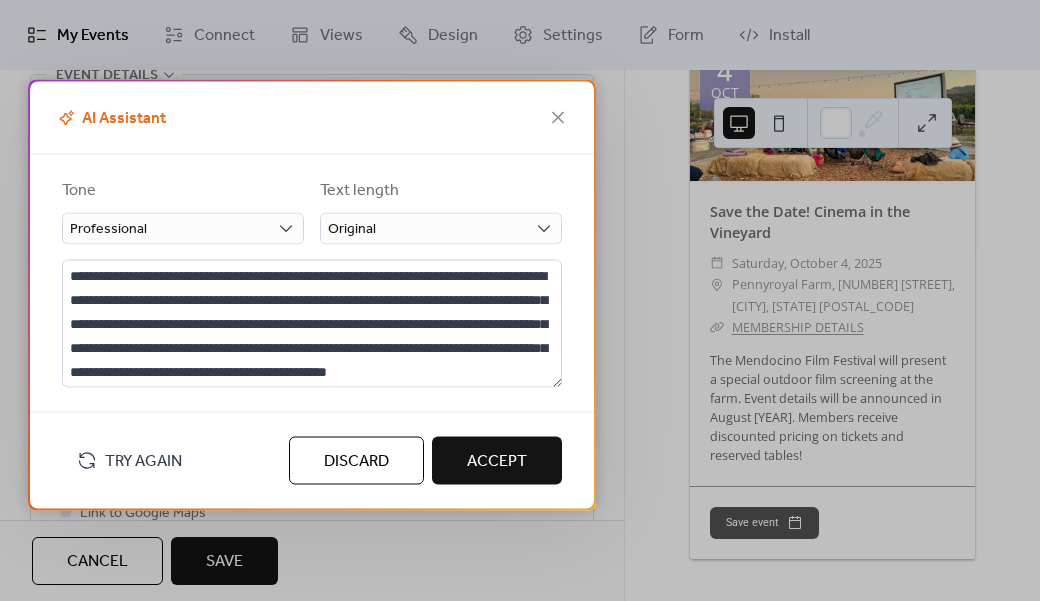click on "Discard" at bounding box center (356, 462) 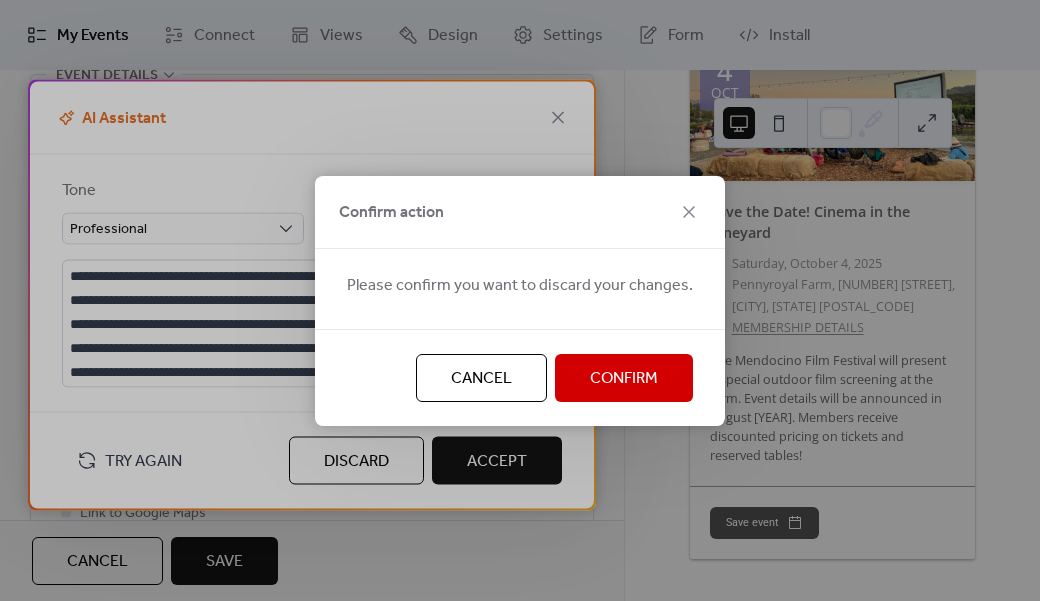 click on "Confirm" at bounding box center (624, 378) 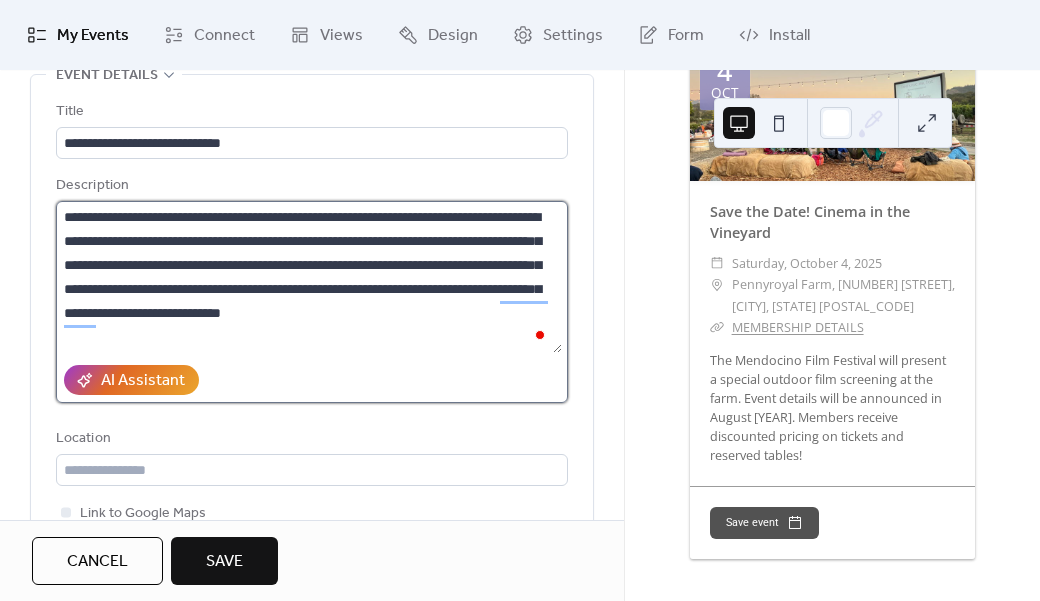 click on "**********" at bounding box center (309, 277) 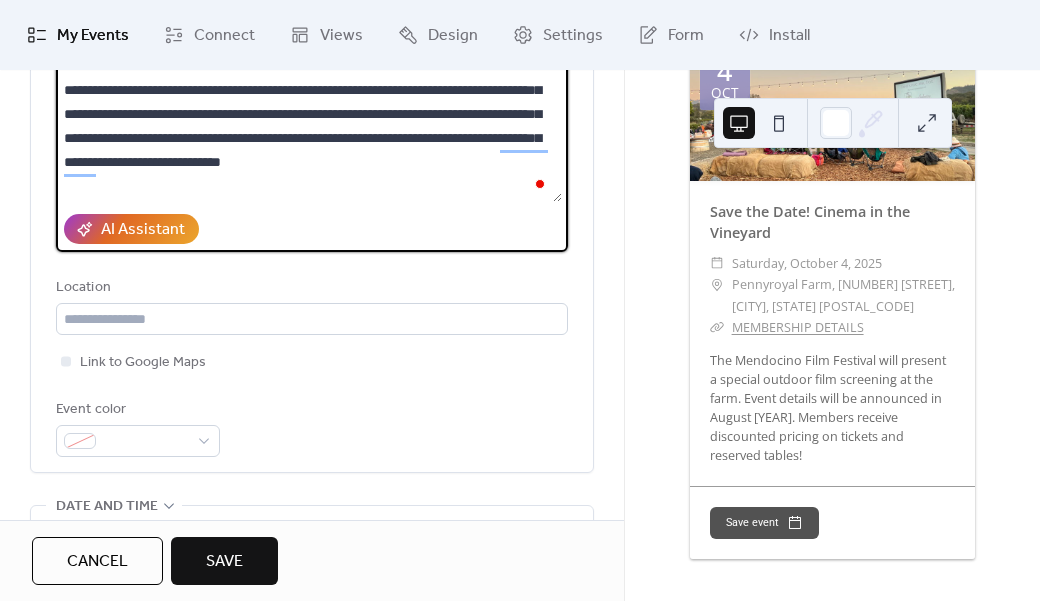 scroll, scrollTop: 284, scrollLeft: 0, axis: vertical 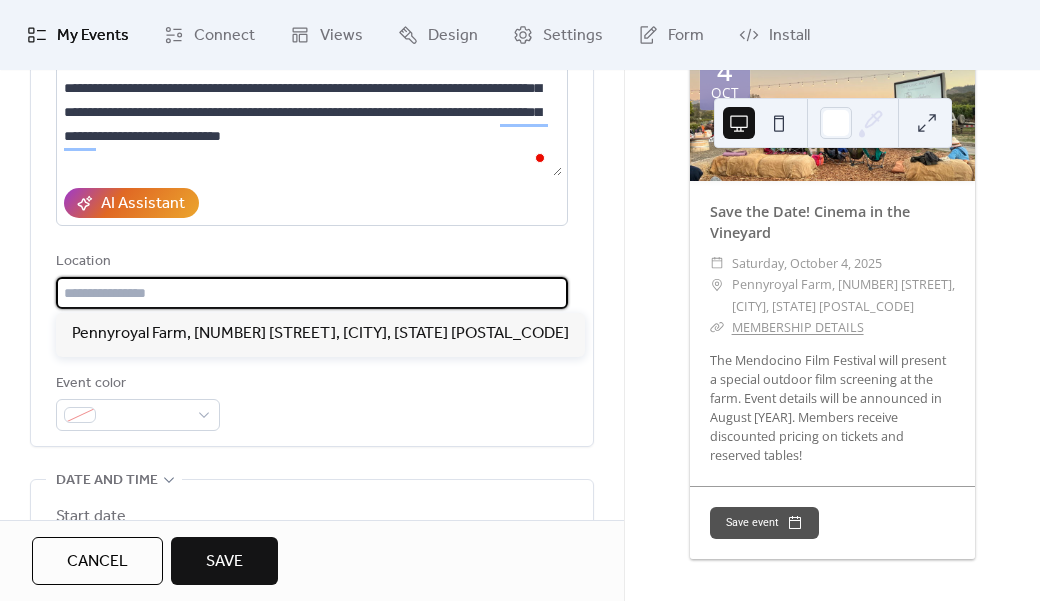 click at bounding box center (312, 293) 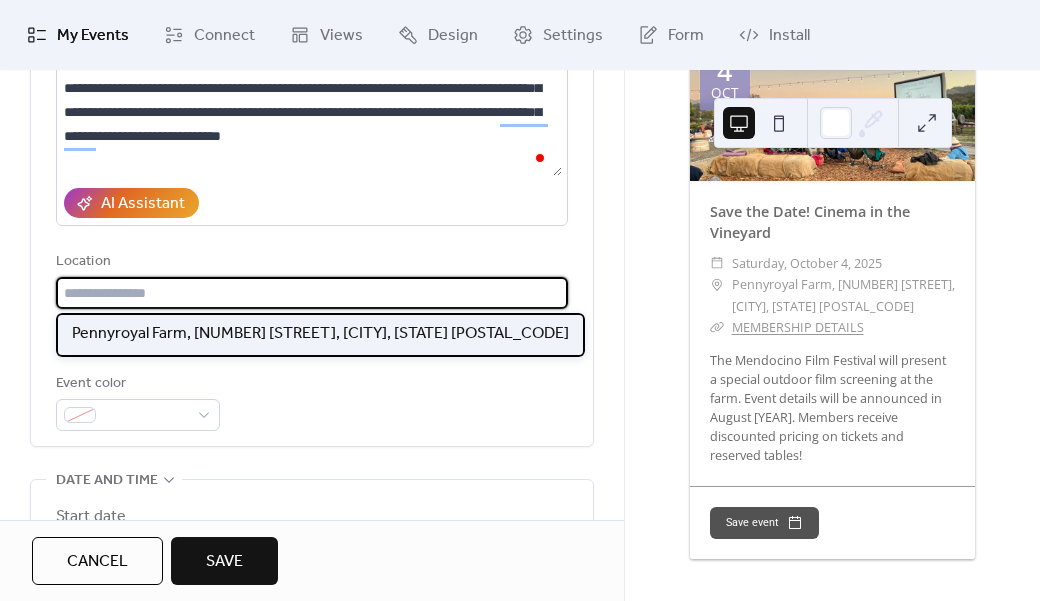 click on "Pennyroyal Farm, [NUMBER] [STREET], [CITY], [STATE] [POSTAL_CODE]" at bounding box center [320, 334] 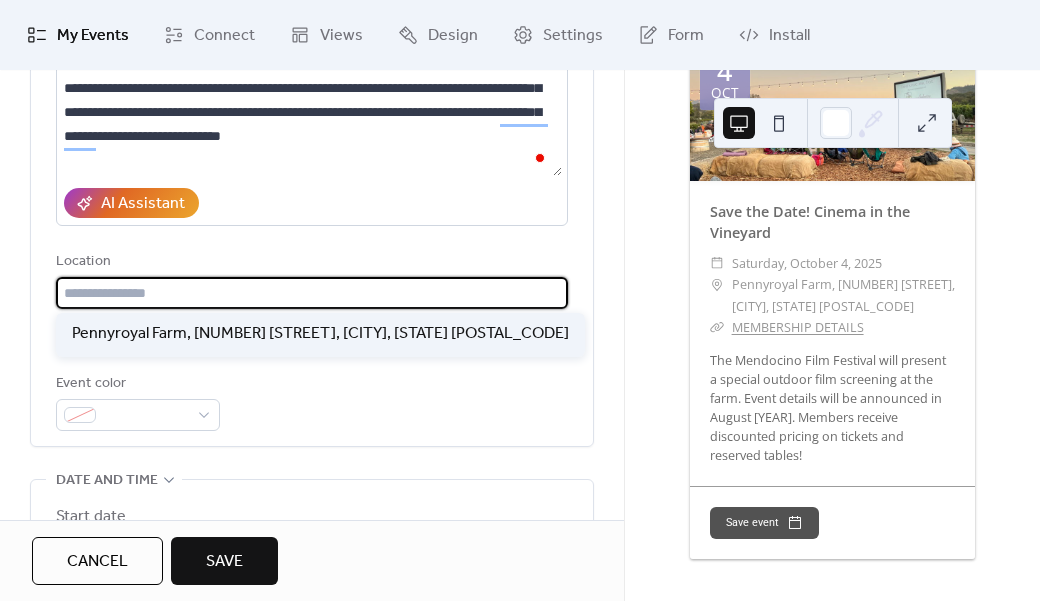 type on "**********" 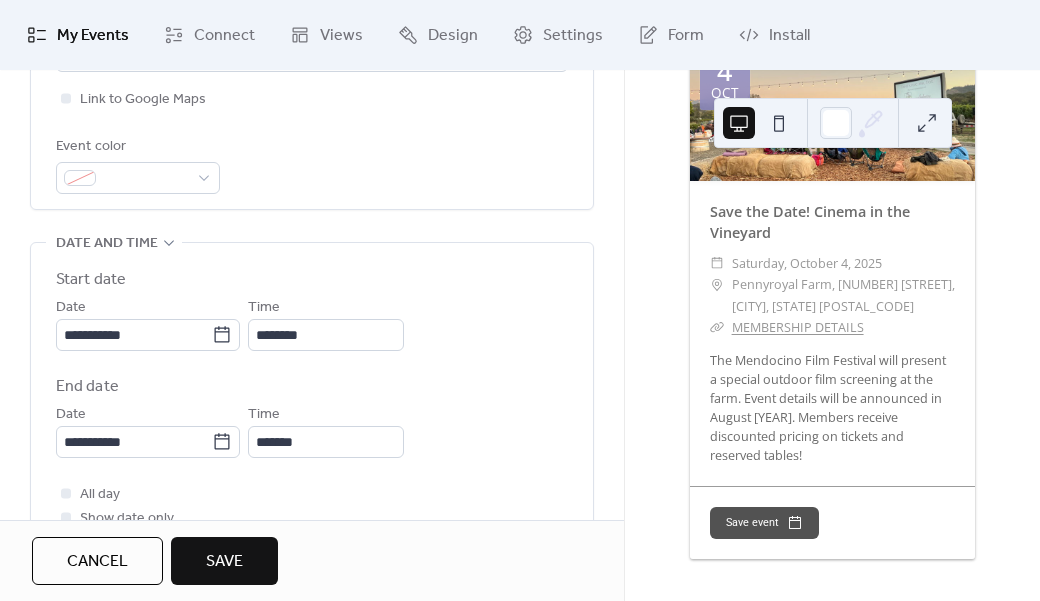 scroll, scrollTop: 539, scrollLeft: 0, axis: vertical 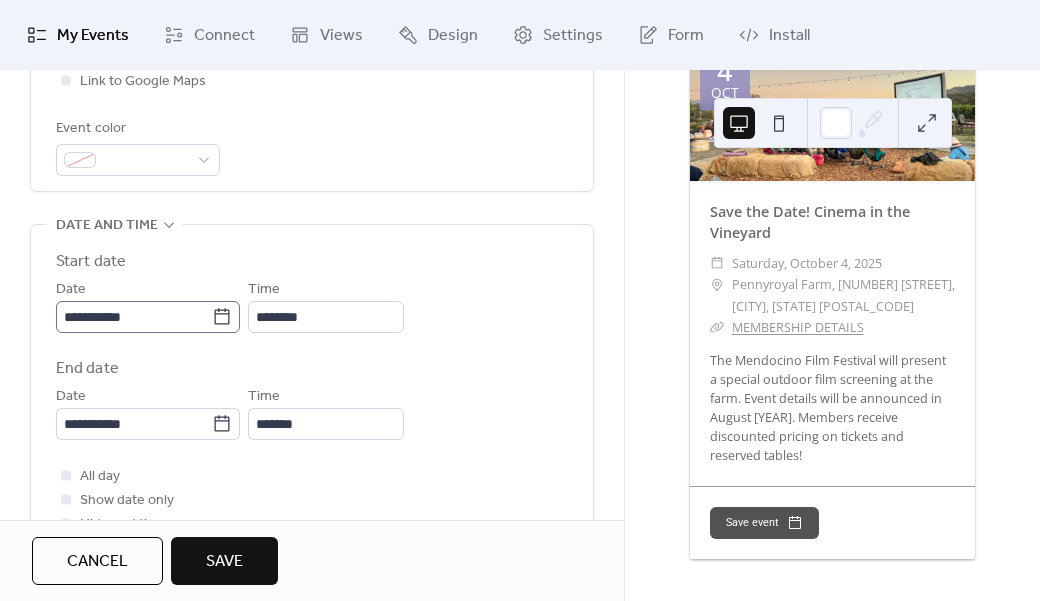 click 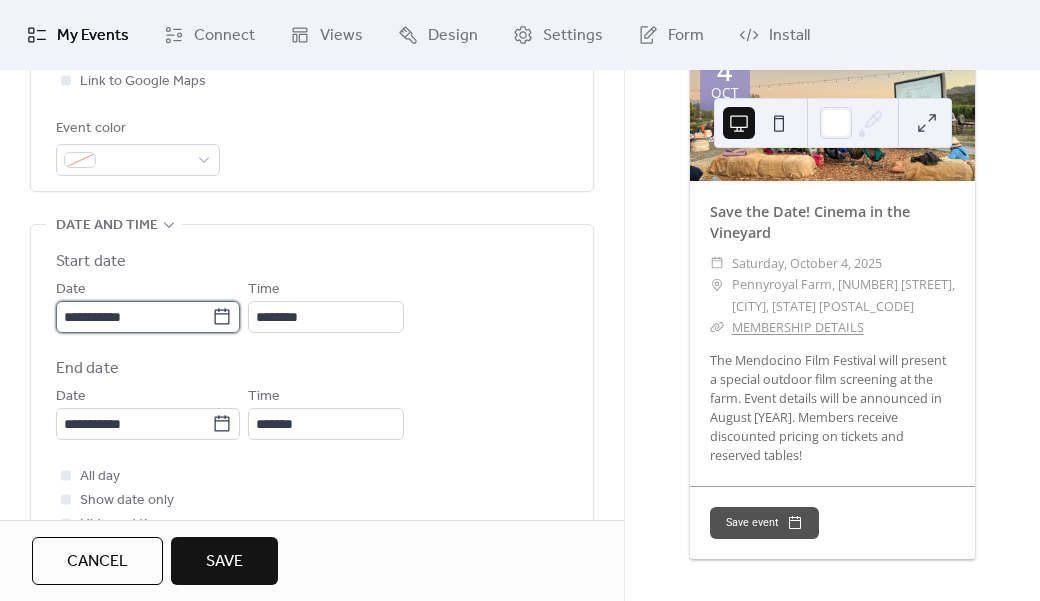 click on "**********" at bounding box center [134, 317] 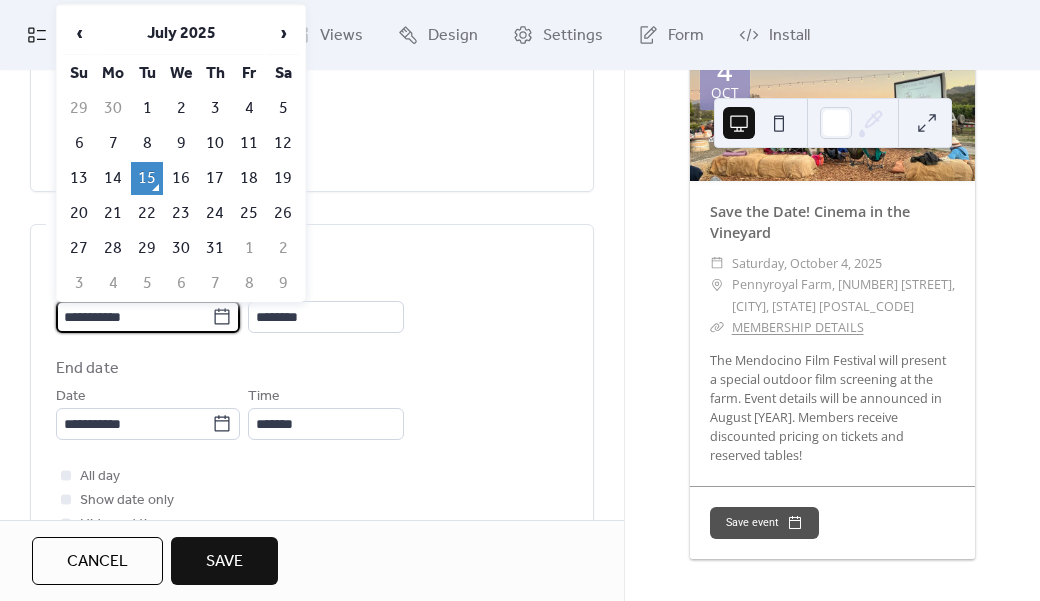 click on "‹ July 2025 › Su Mo Tu We Th Fr Sa 29 30 1 2 3 4 5 6 7 8 9 10 11 12 13 14 15 16 17 18 19 20 21 22 23 24 25 26 27 28 29 30 31 1 2 3 4 5 6 7 8 9" at bounding box center (181, 156) 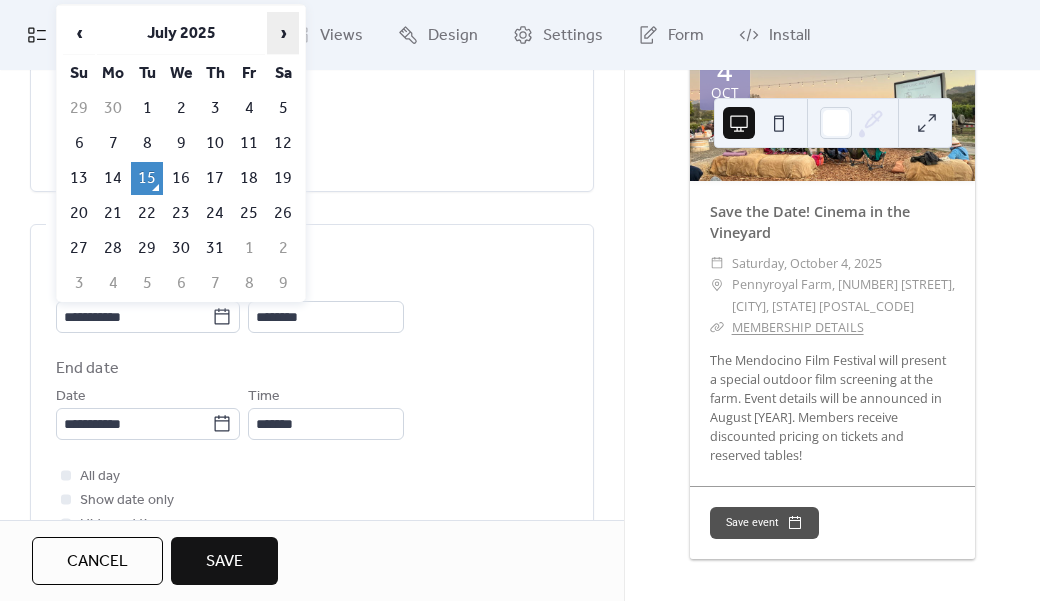 click on "›" at bounding box center (283, 33) 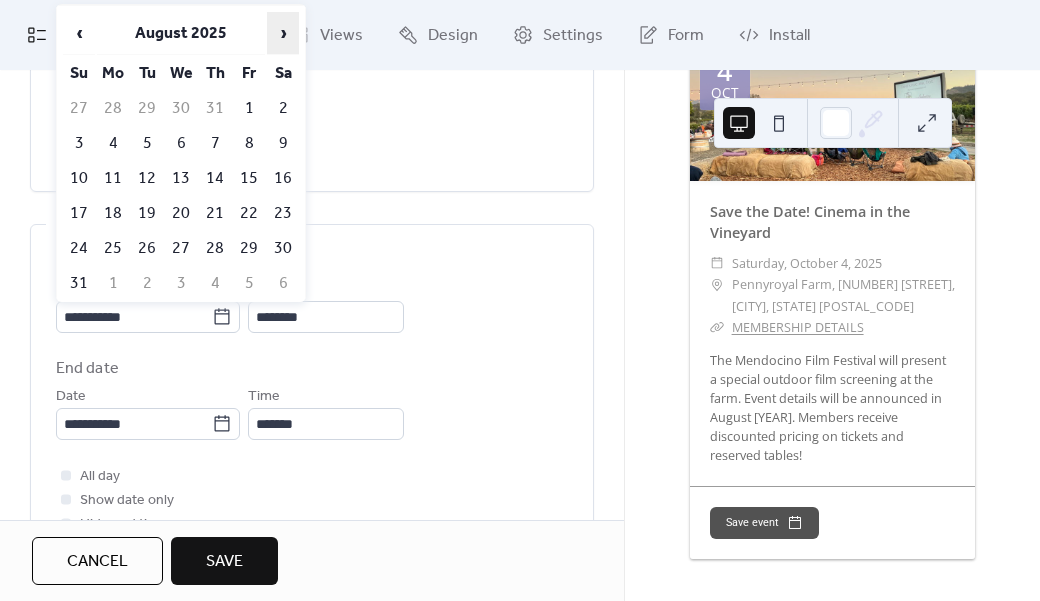 click on "›" at bounding box center (283, 33) 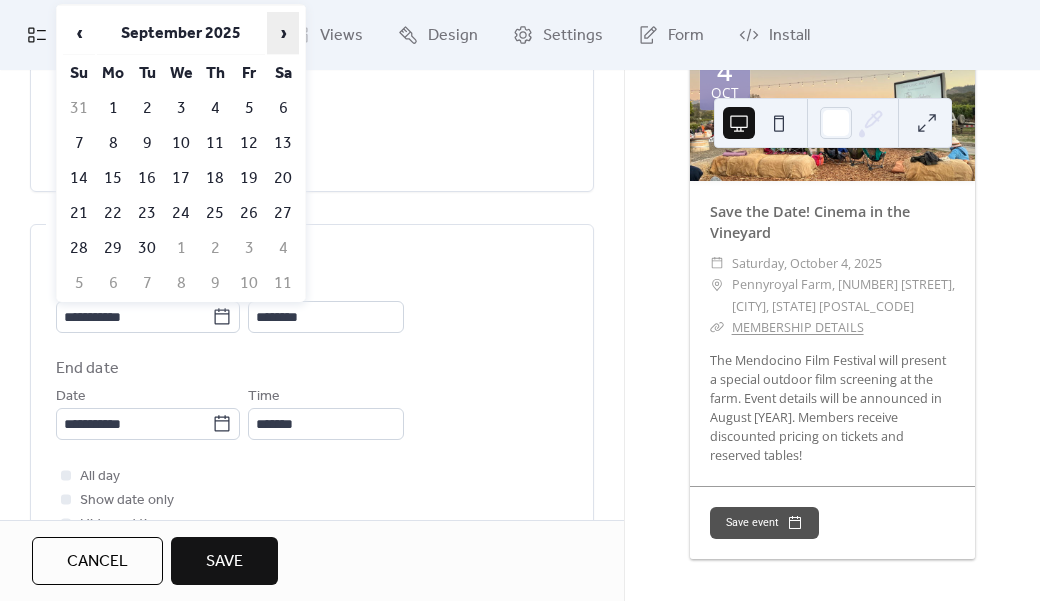 click on "›" at bounding box center [283, 33] 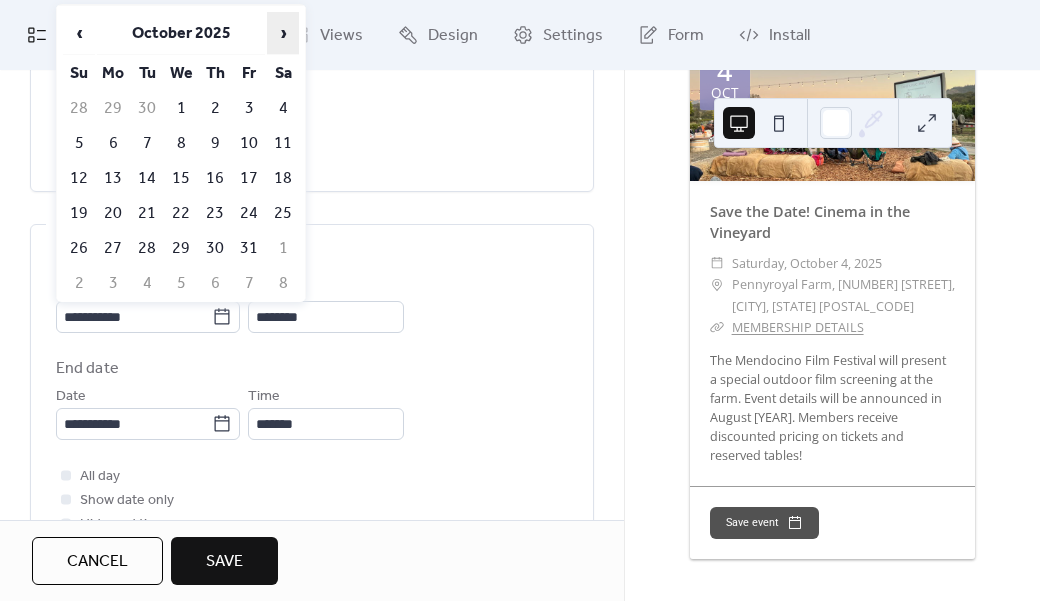 click on "›" at bounding box center (283, 33) 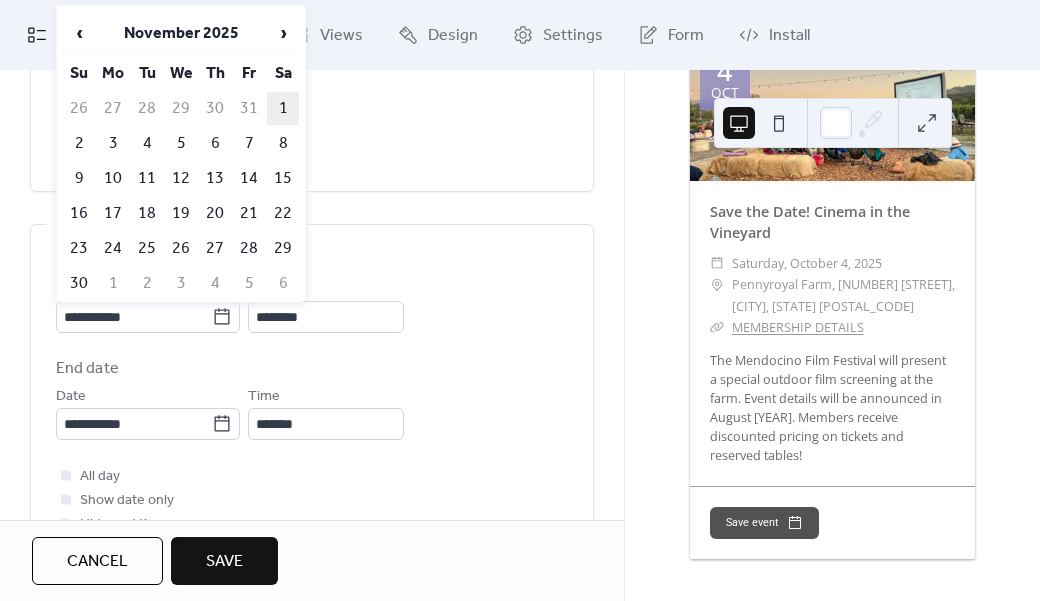 click on "1" at bounding box center (283, 108) 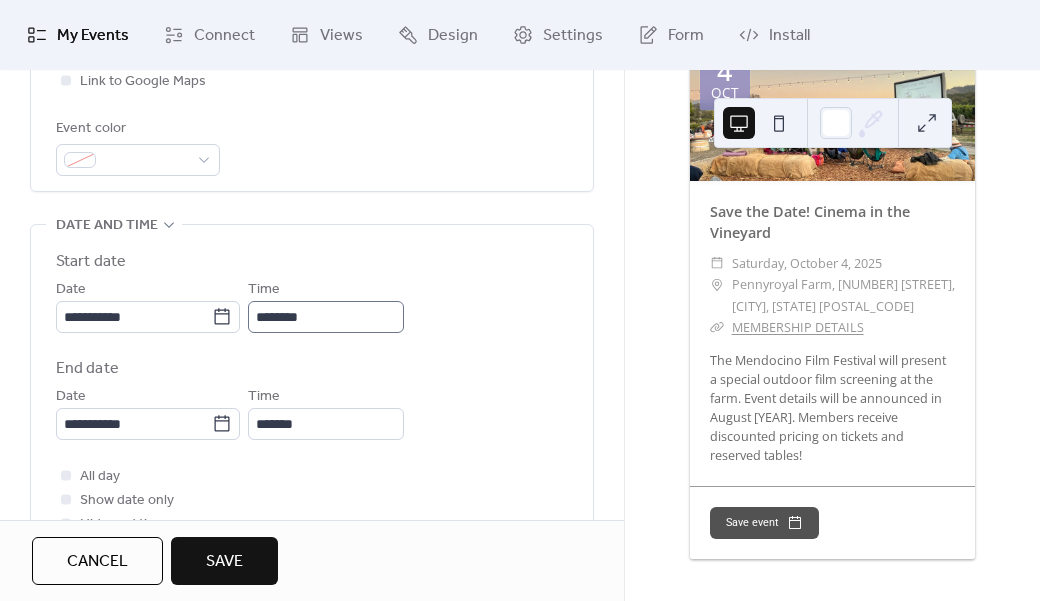 scroll, scrollTop: 1, scrollLeft: 0, axis: vertical 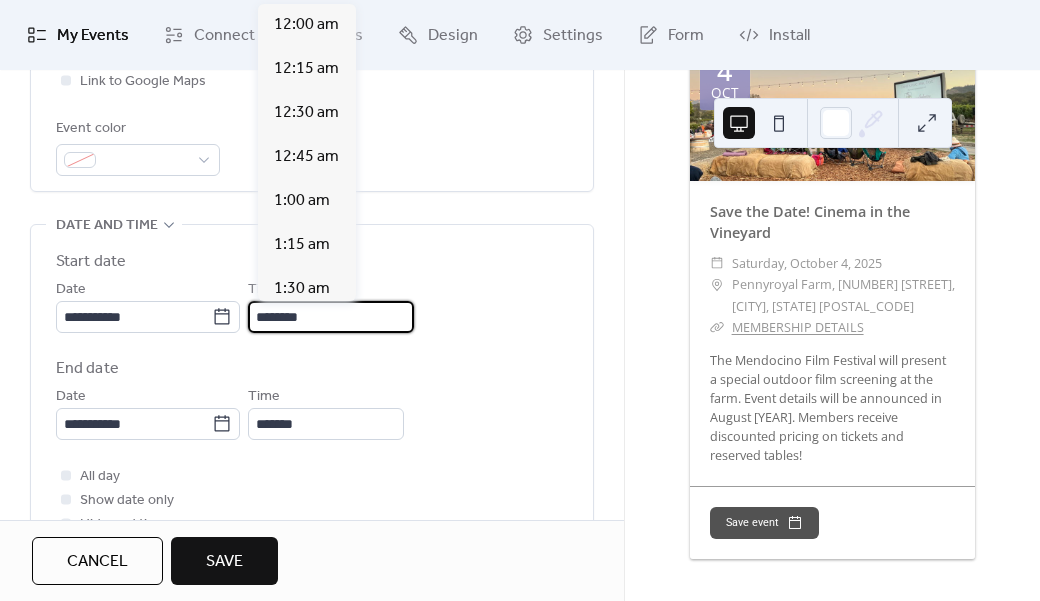 click on "********" at bounding box center (331, 317) 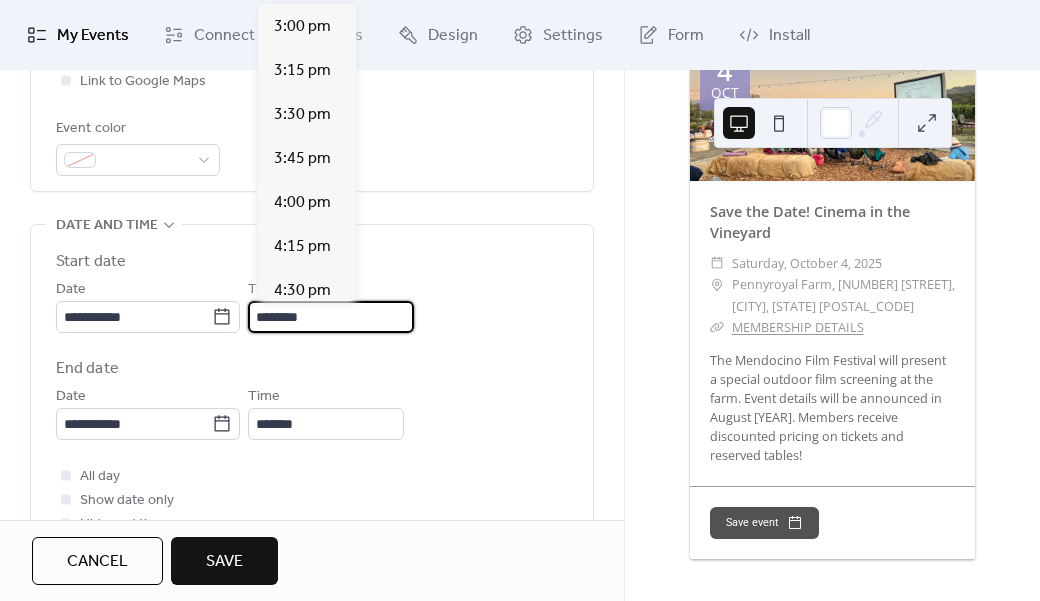 scroll, scrollTop: 2665, scrollLeft: 0, axis: vertical 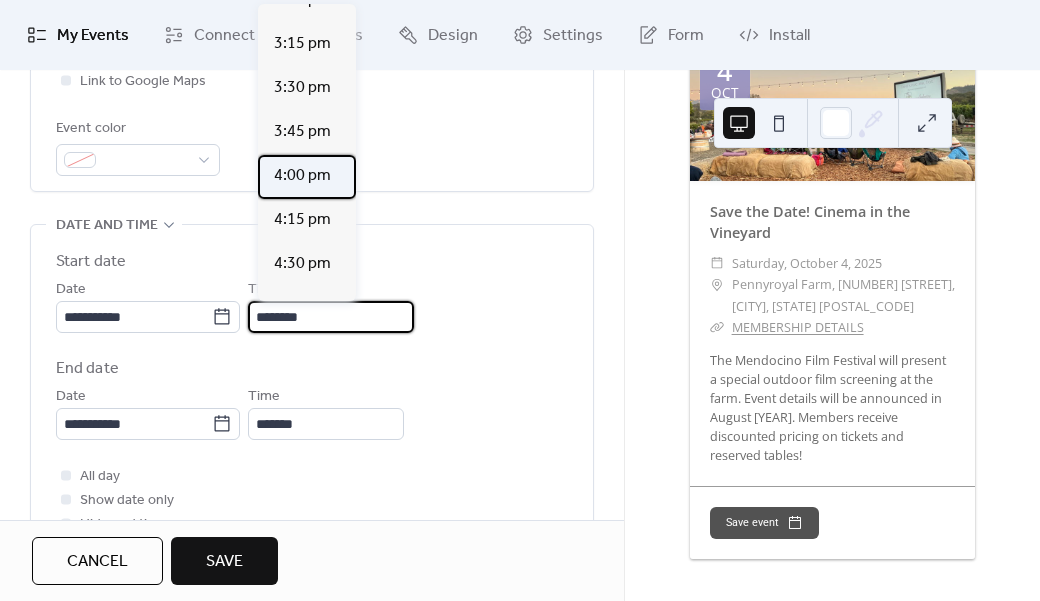 click on "4:00 pm" at bounding box center (302, 176) 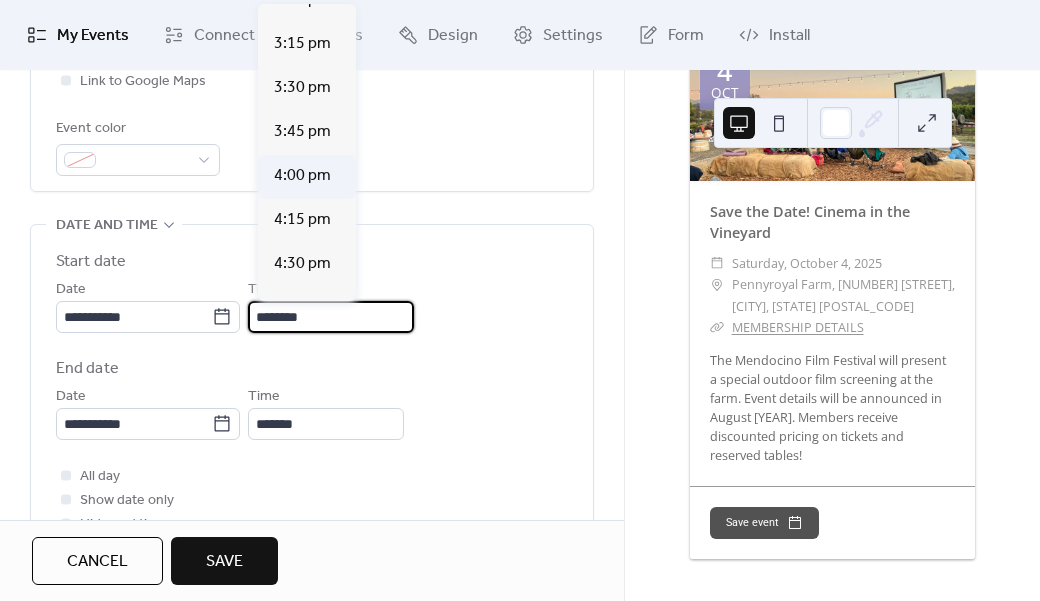 type on "*******" 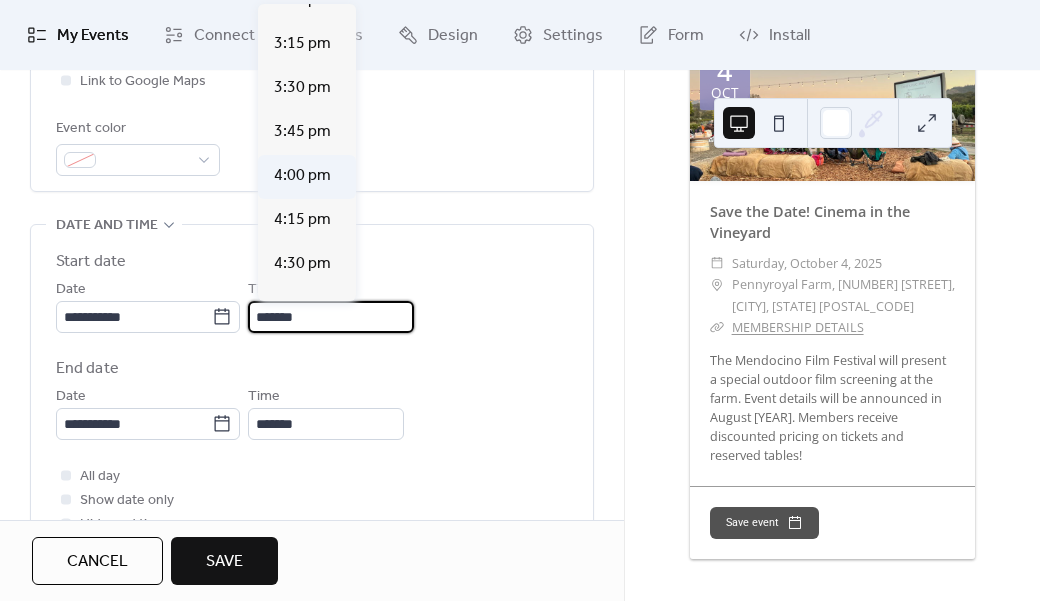 scroll, scrollTop: 0, scrollLeft: 0, axis: both 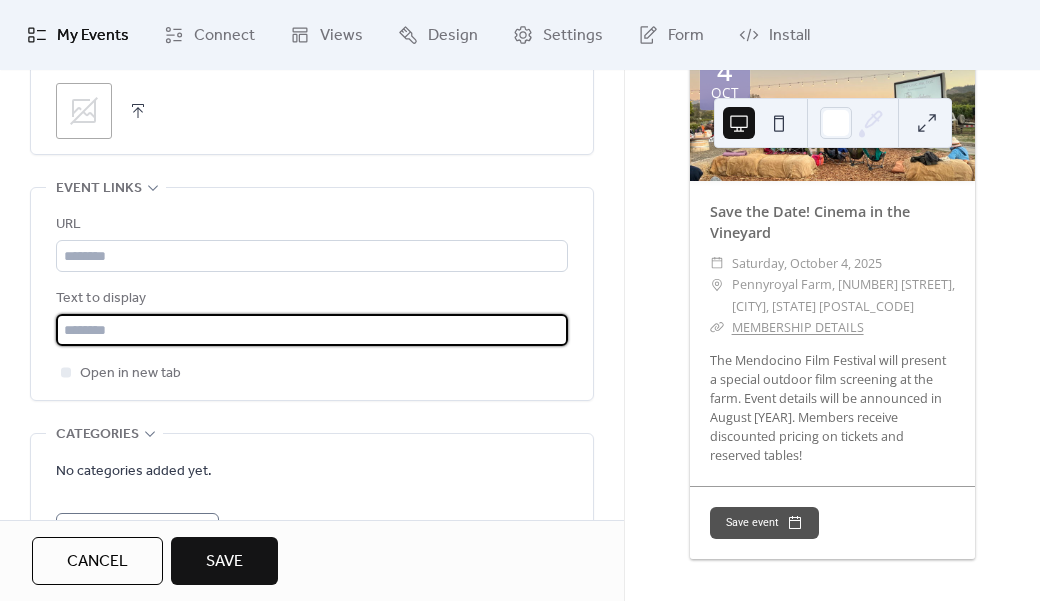 click at bounding box center [312, 330] 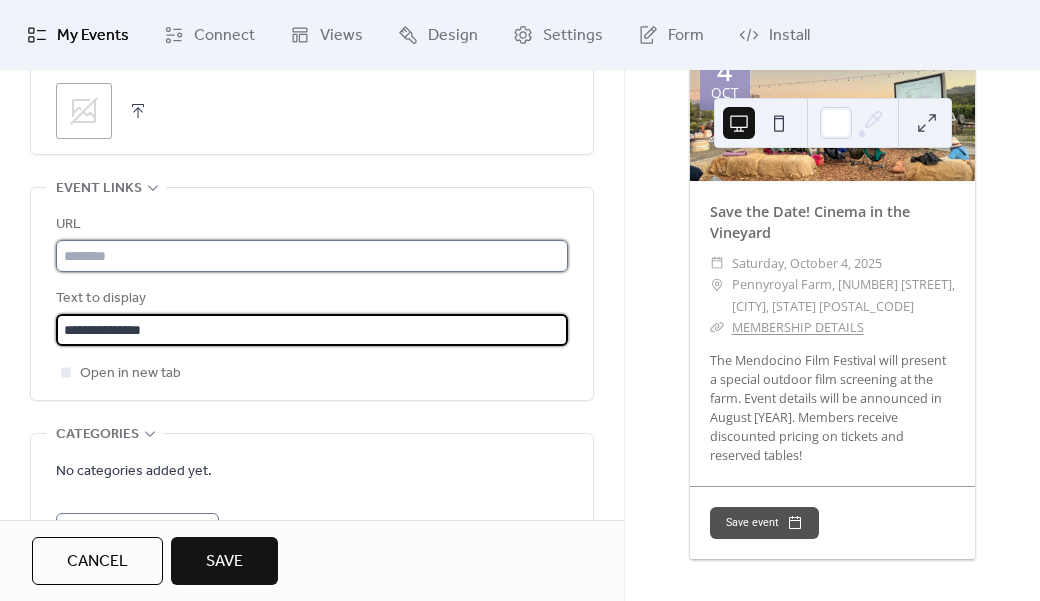click at bounding box center [312, 256] 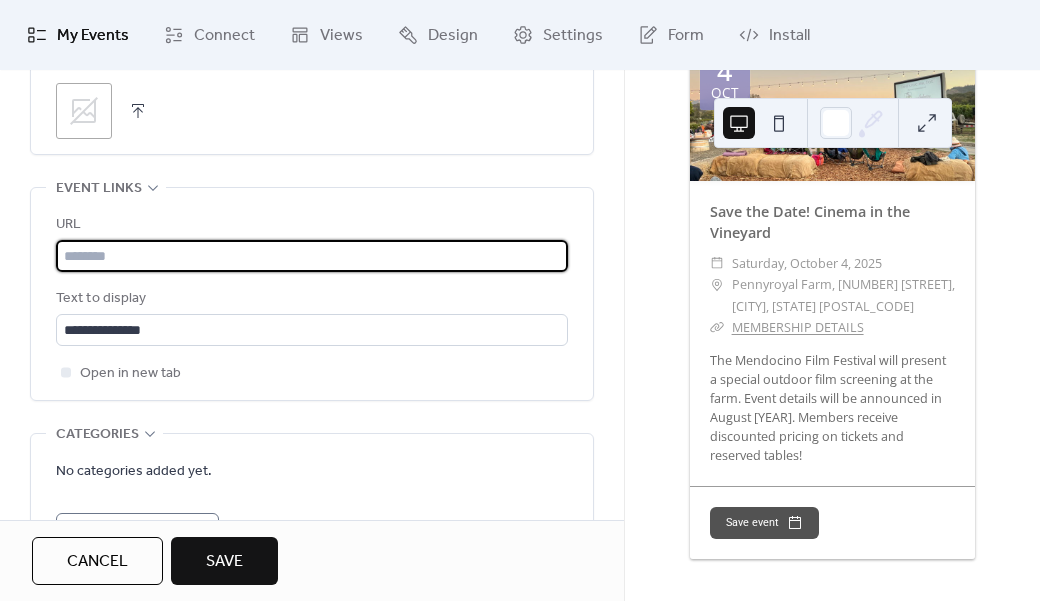 paste on "**********" 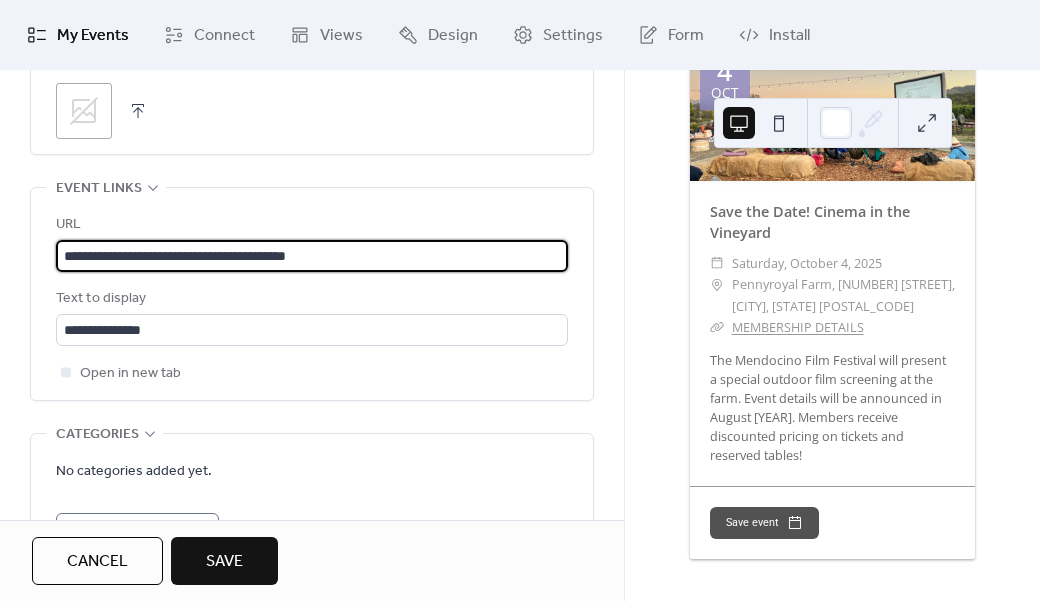 type on "**********" 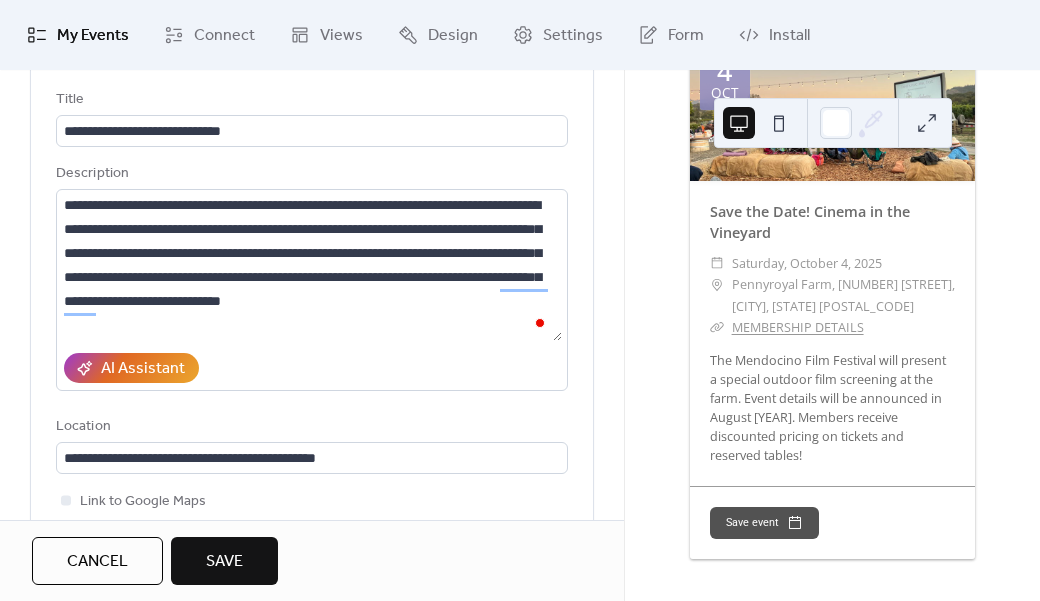 scroll, scrollTop: 0, scrollLeft: 0, axis: both 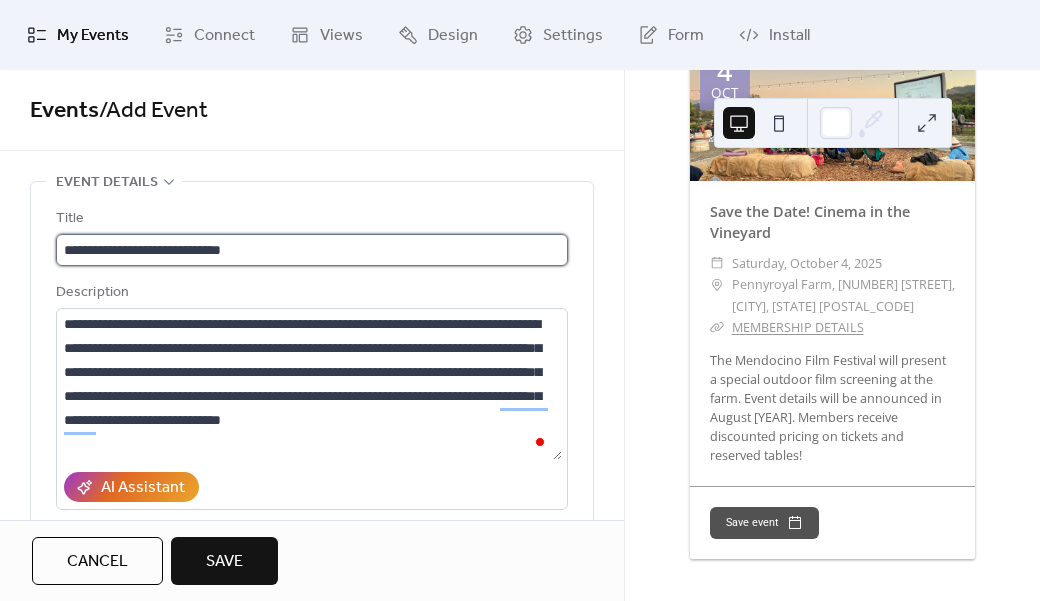 click on "**********" at bounding box center (312, 250) 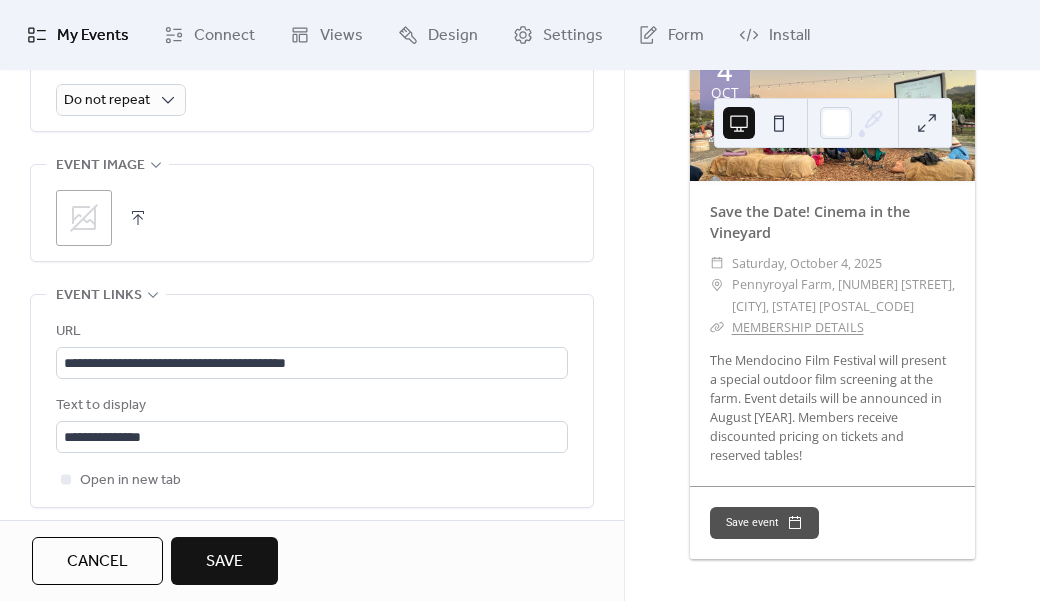 scroll, scrollTop: 1070, scrollLeft: 0, axis: vertical 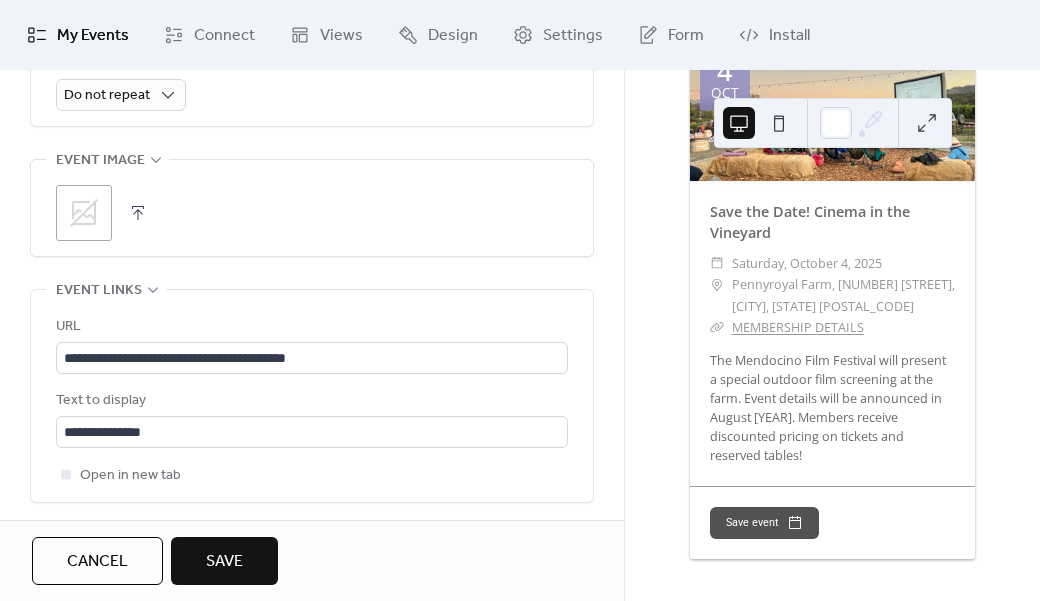 type on "**********" 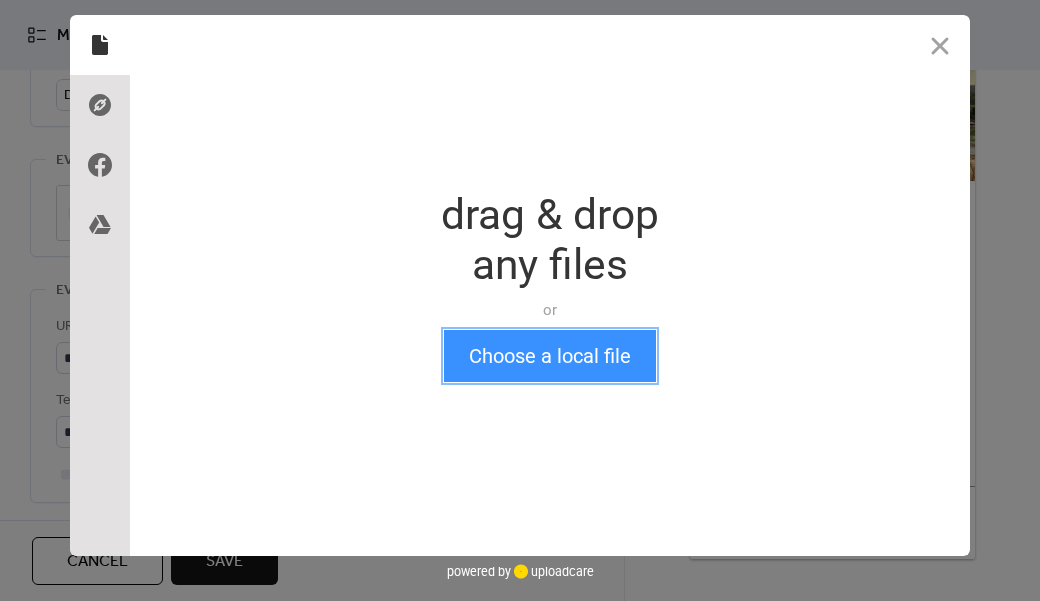 click on "Choose a local file" at bounding box center [550, 356] 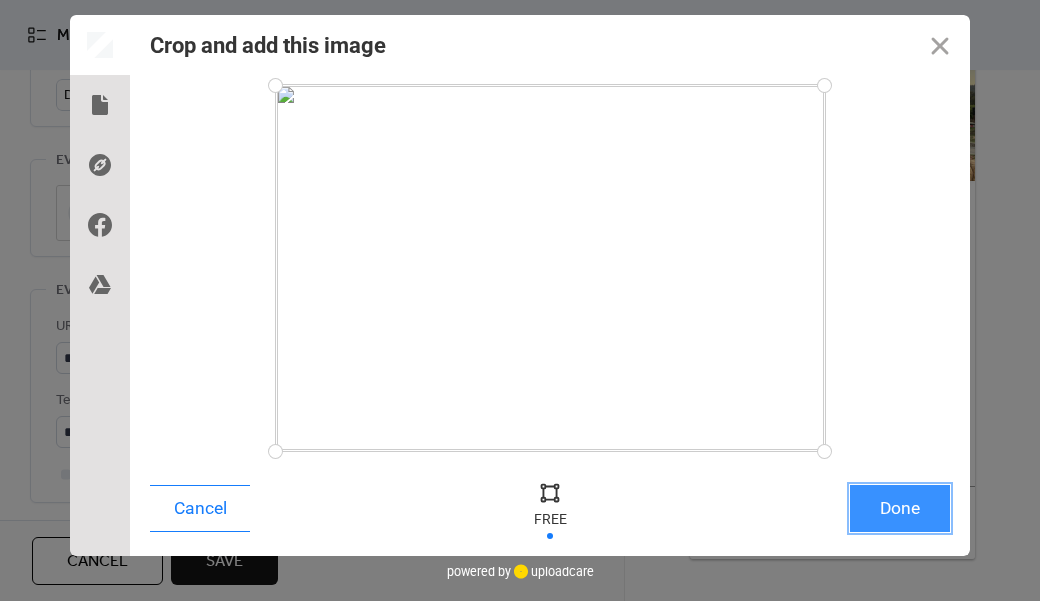 click on "Done" at bounding box center (900, 508) 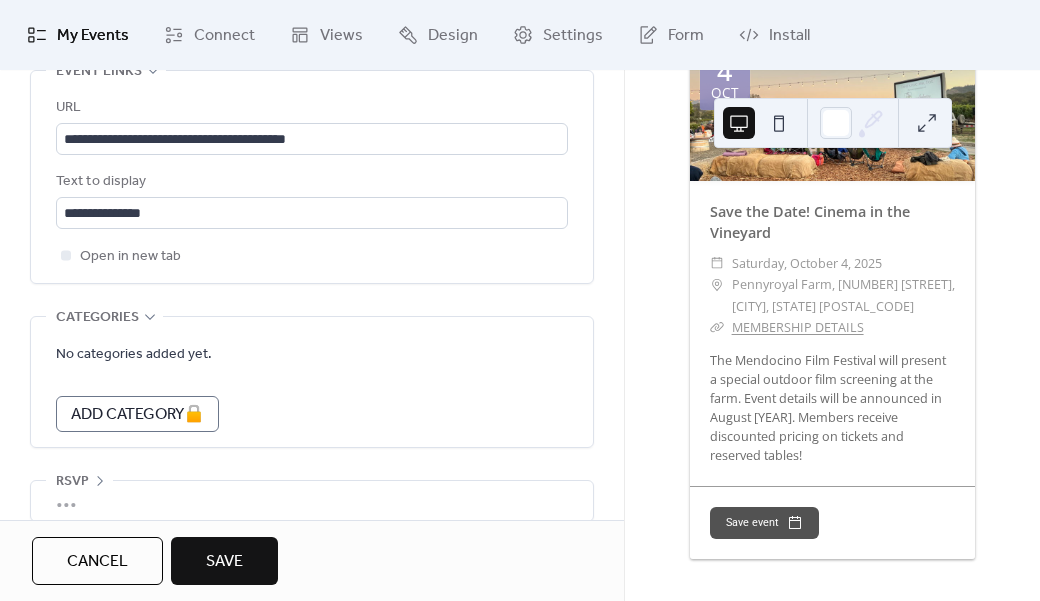 scroll, scrollTop: 1315, scrollLeft: 0, axis: vertical 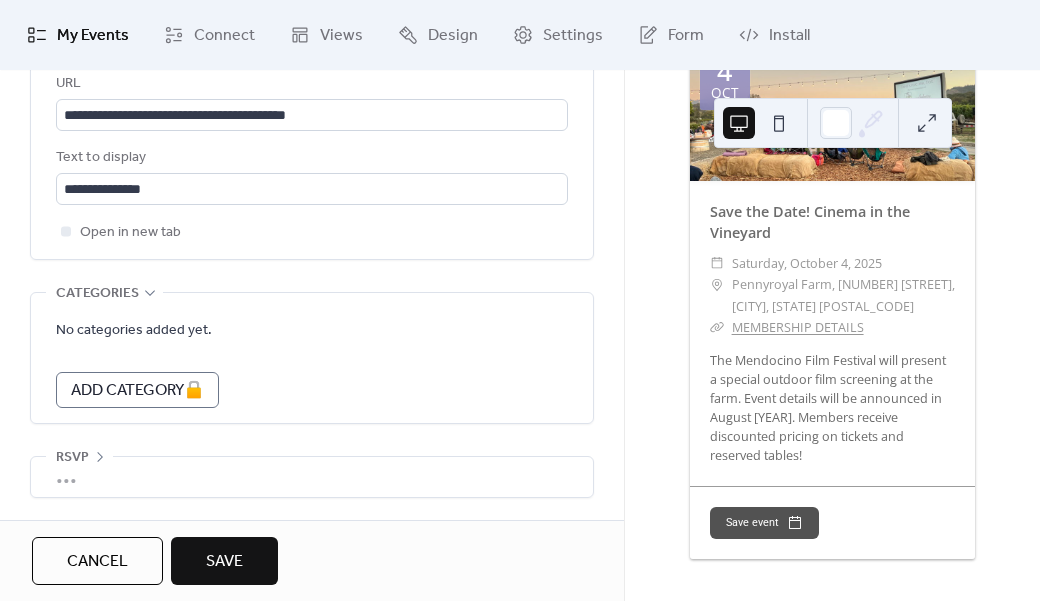 click on "Save" at bounding box center [224, 562] 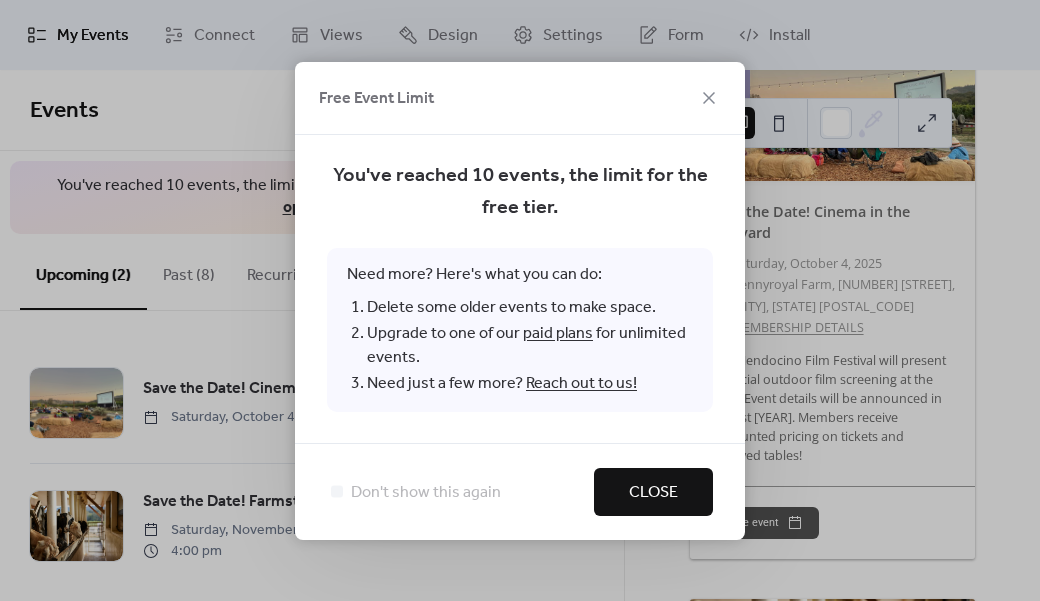 click on "Close" at bounding box center [653, 493] 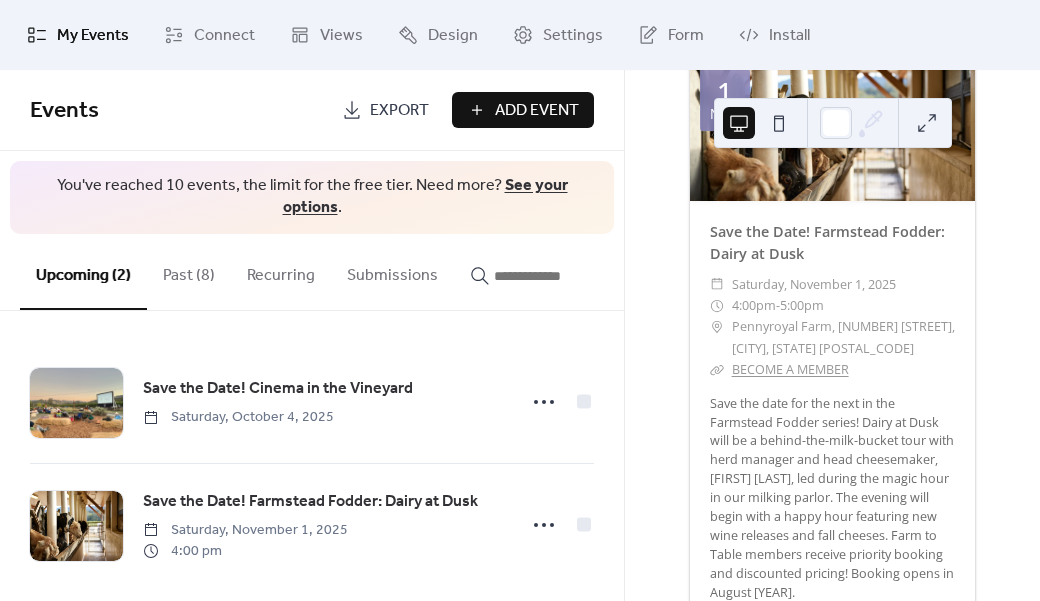 scroll, scrollTop: 703, scrollLeft: 0, axis: vertical 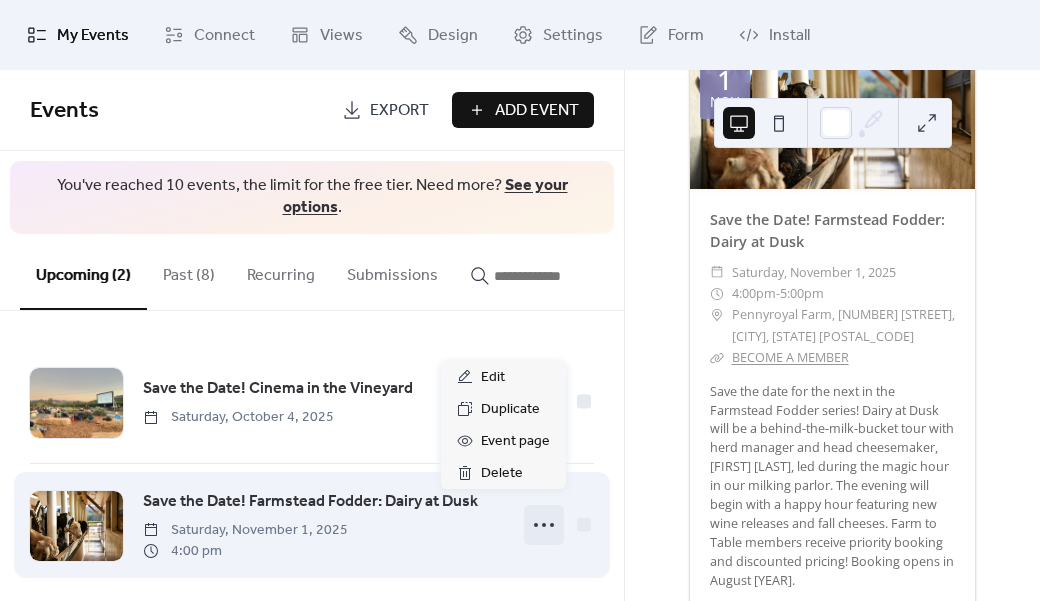 click 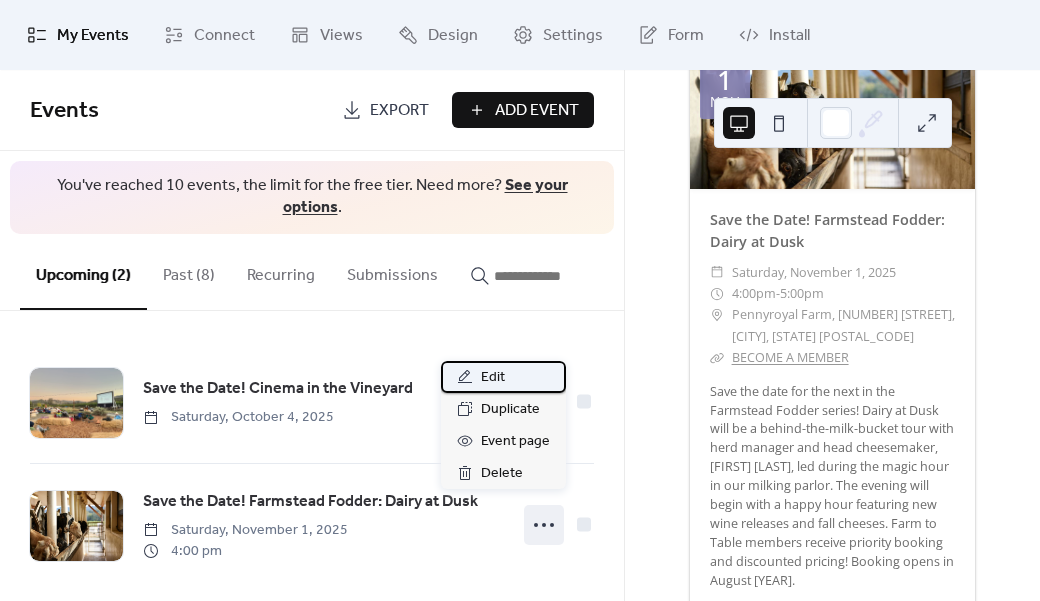 click on "Edit" at bounding box center (493, 378) 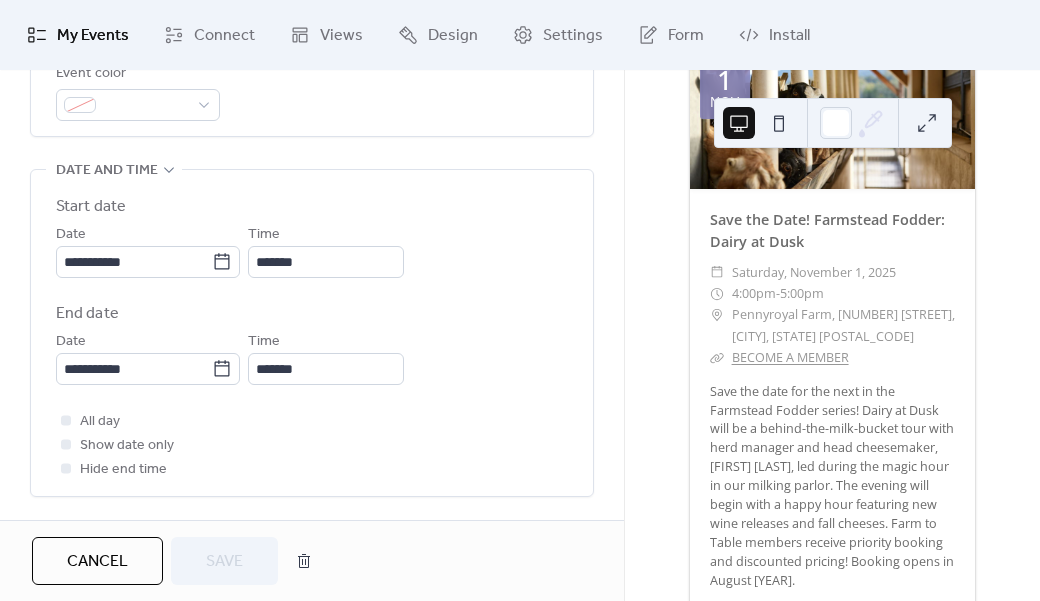 scroll, scrollTop: 652, scrollLeft: 0, axis: vertical 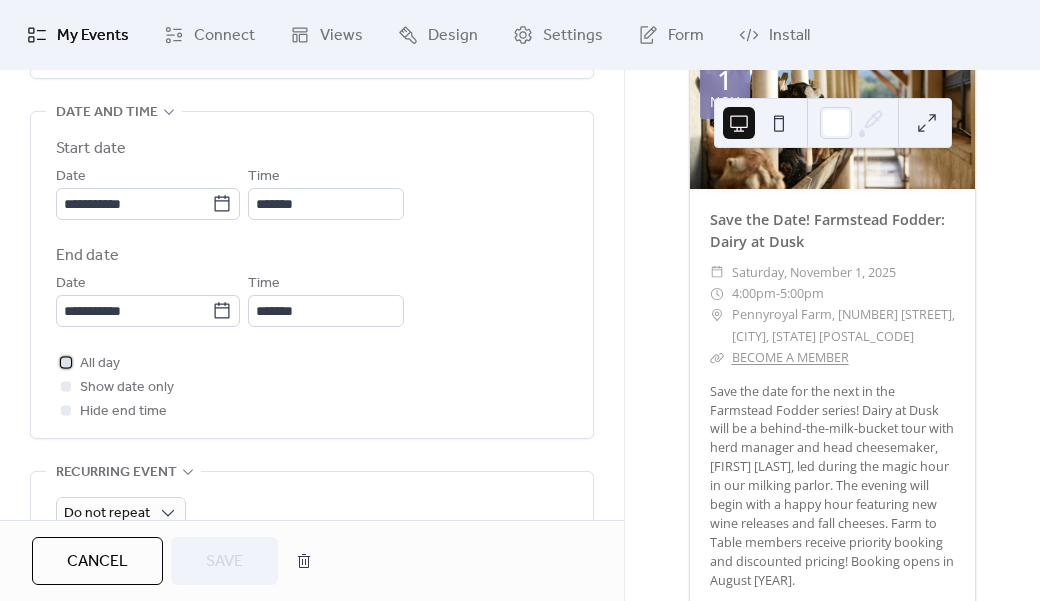 click at bounding box center (66, 362) 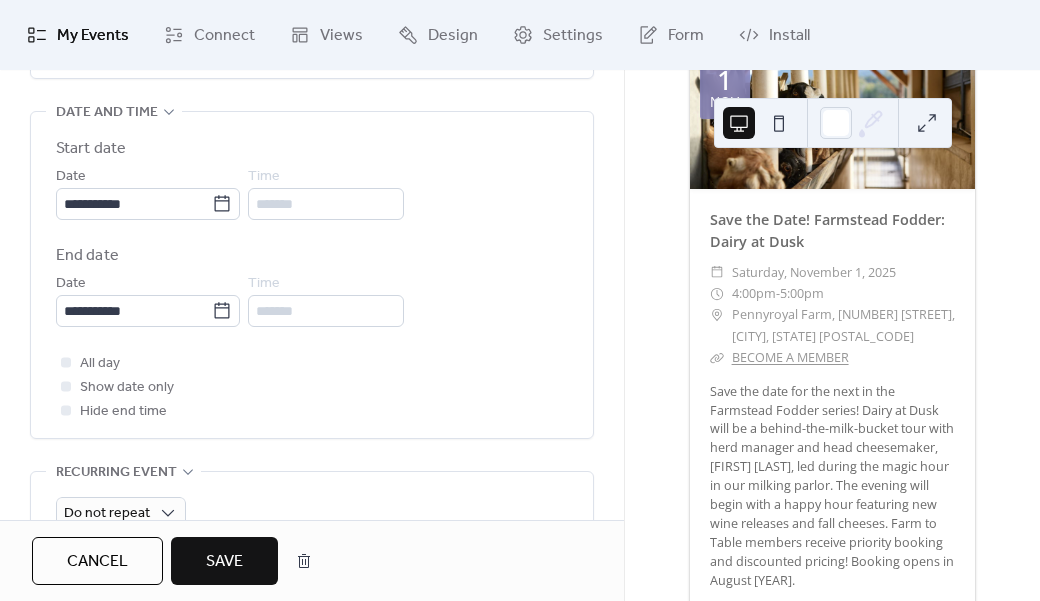 click on "Save" at bounding box center [224, 562] 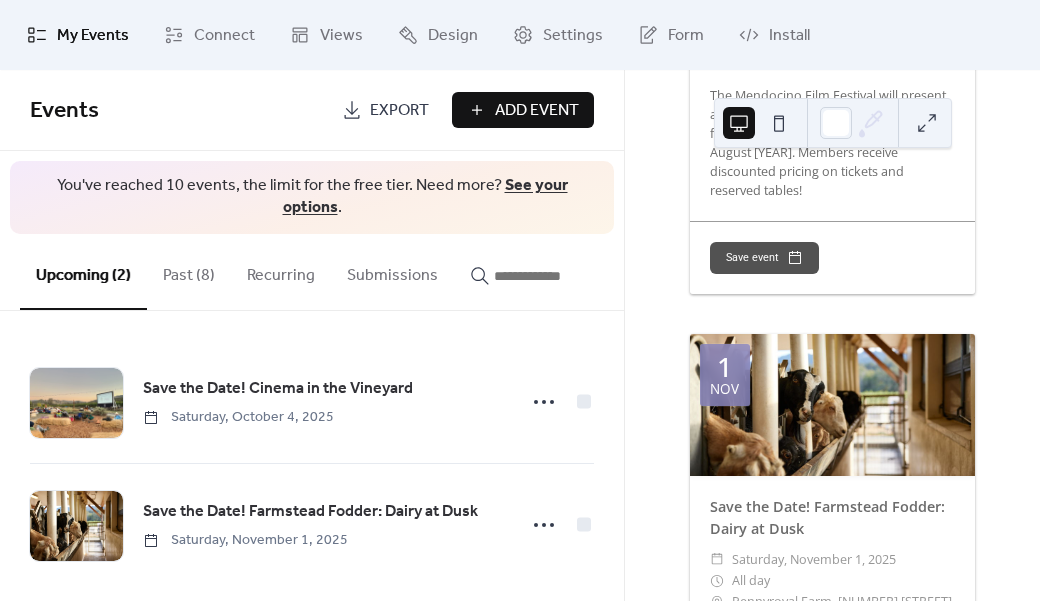 scroll, scrollTop: 172, scrollLeft: 0, axis: vertical 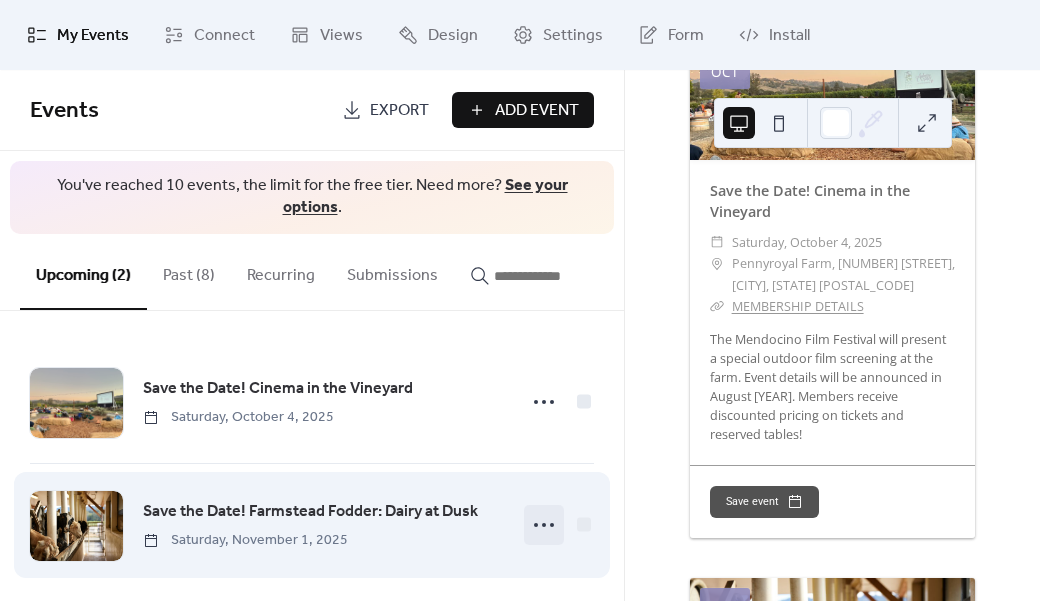 click 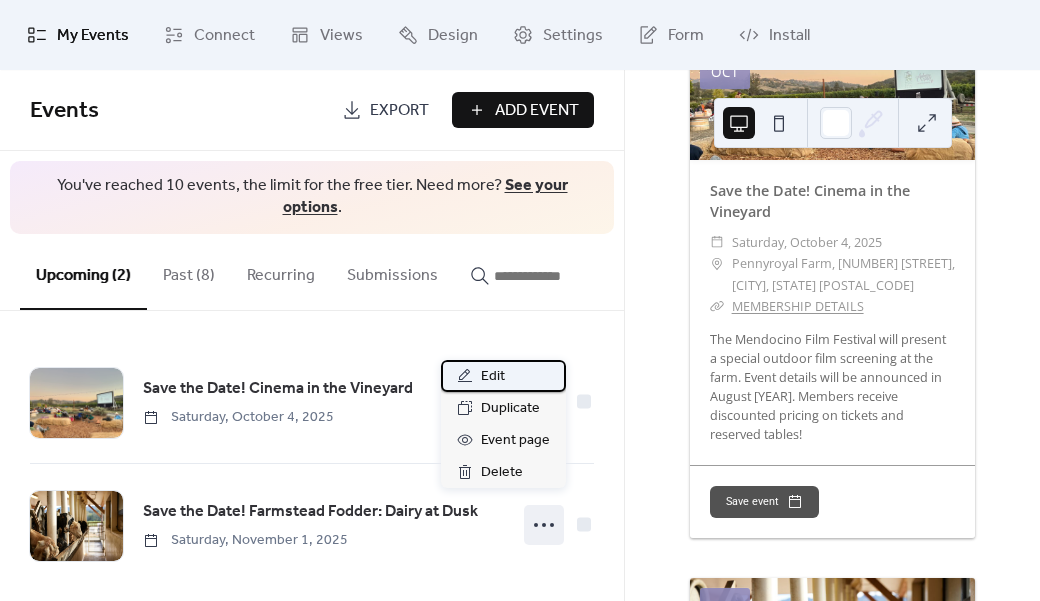 click on "Edit" at bounding box center [493, 377] 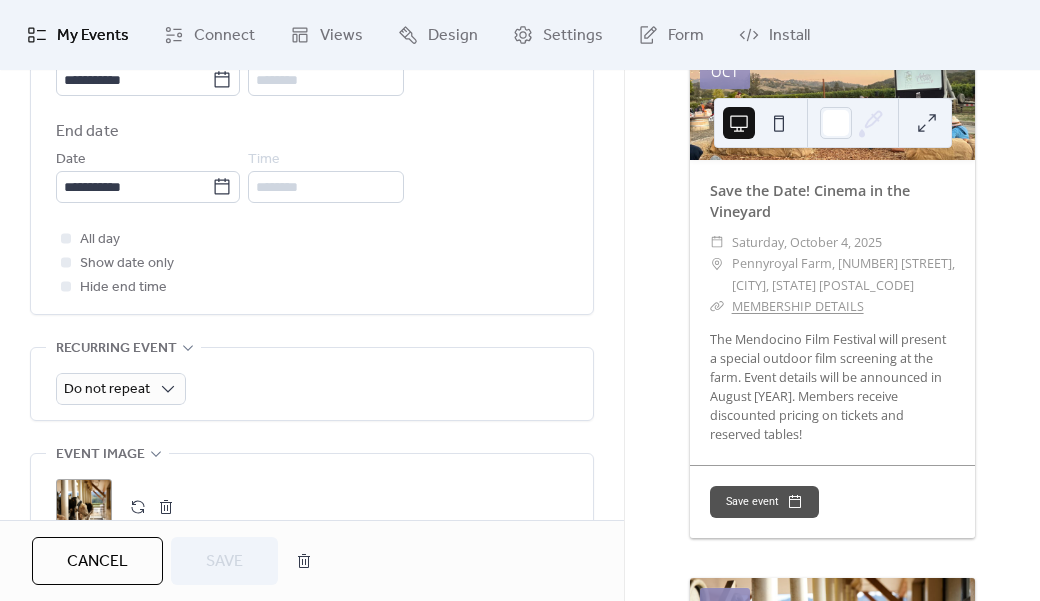 scroll, scrollTop: 809, scrollLeft: 0, axis: vertical 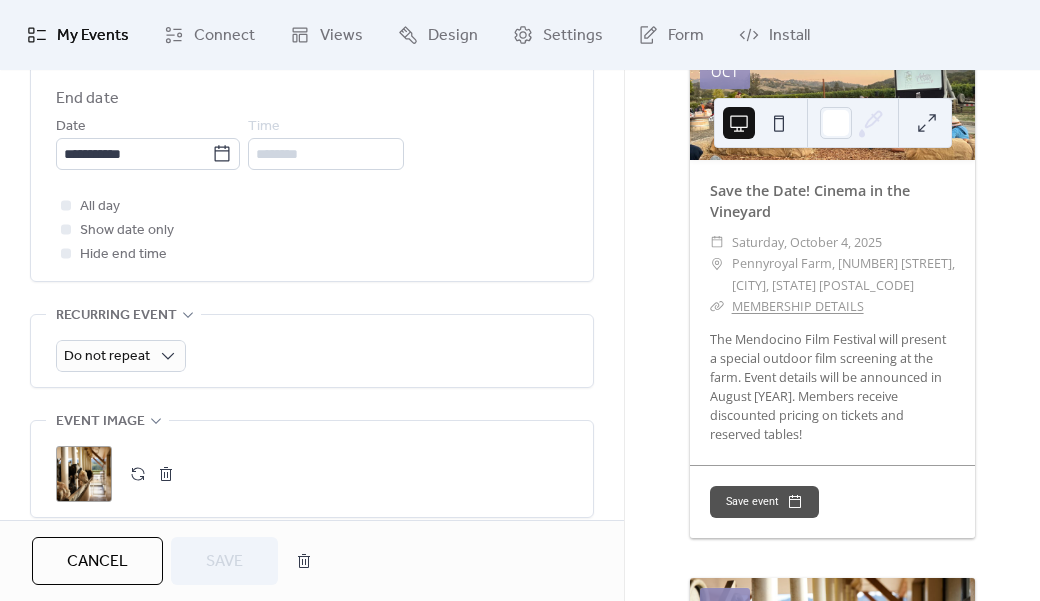 click at bounding box center [66, 229] 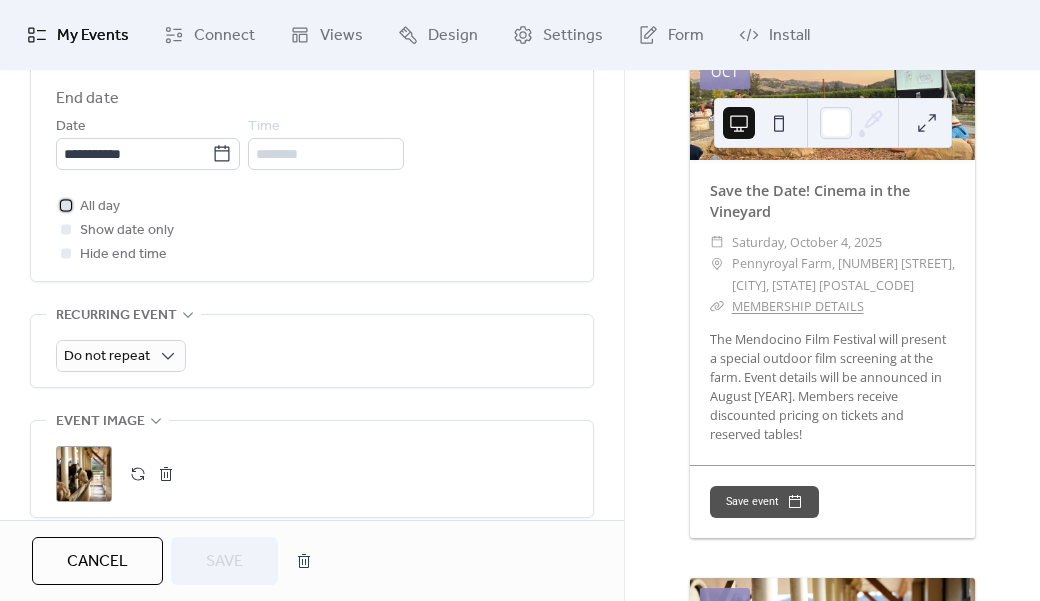 click 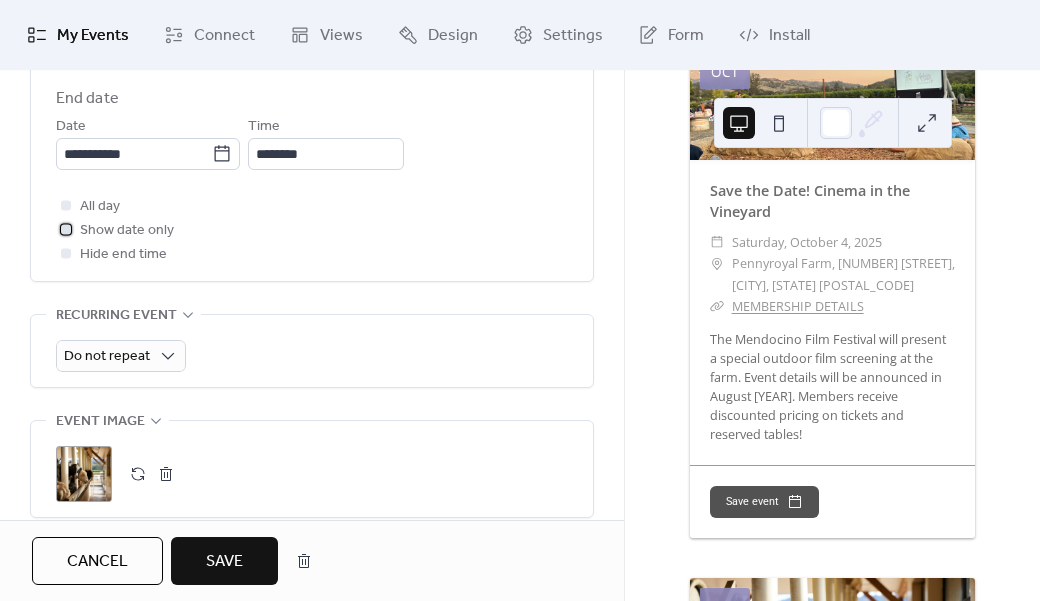 click at bounding box center [66, 229] 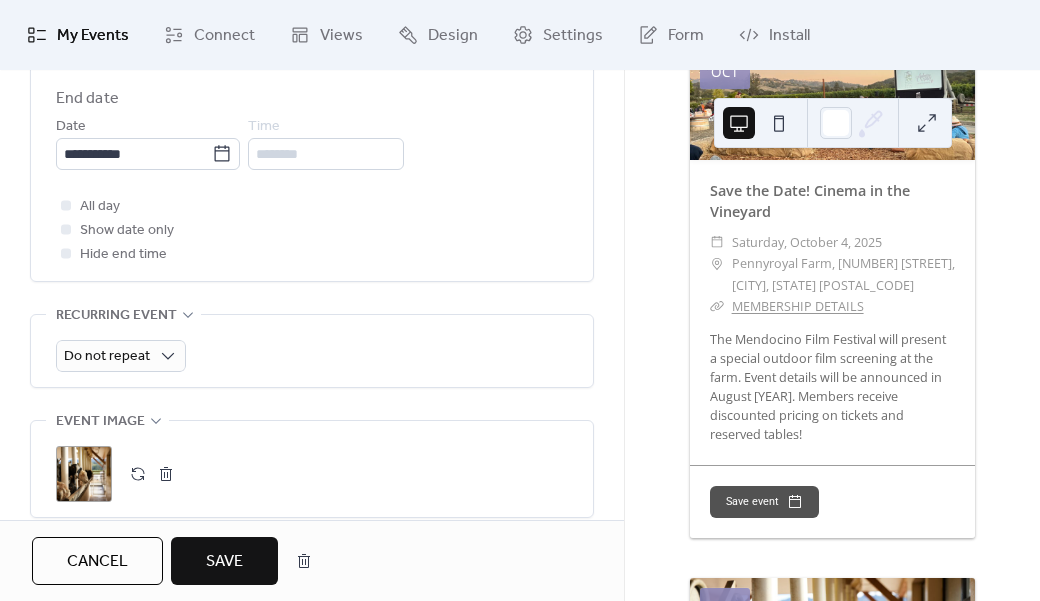 click on "Save" at bounding box center (224, 562) 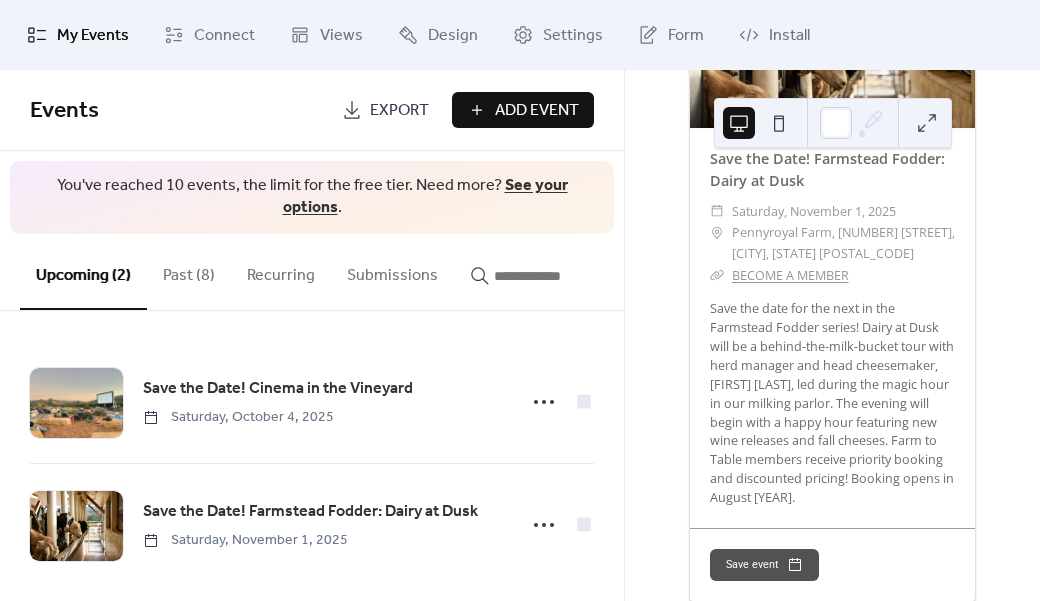 scroll, scrollTop: 767, scrollLeft: 0, axis: vertical 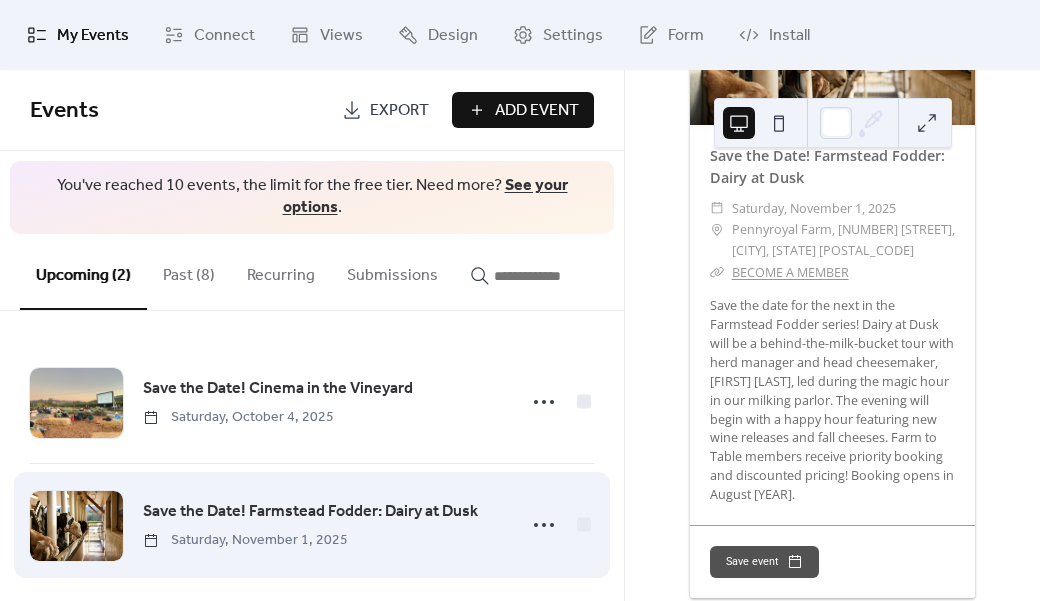 click on "Save the Date! Farmstead Fodder: Dairy at Dusk" at bounding box center (310, 512) 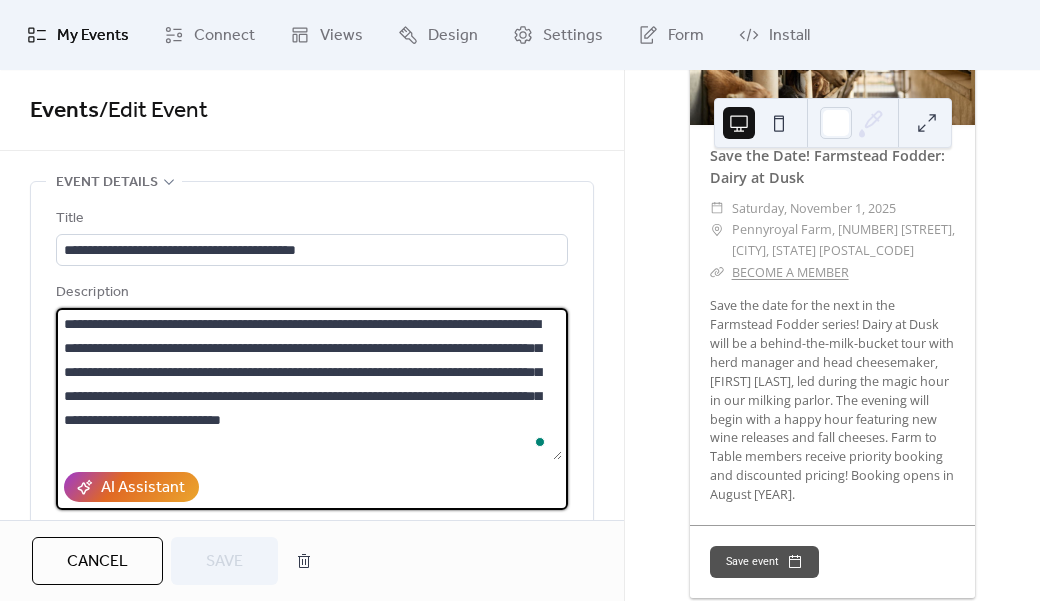 drag, startPoint x: 255, startPoint y: 321, endPoint x: 233, endPoint y: 321, distance: 22 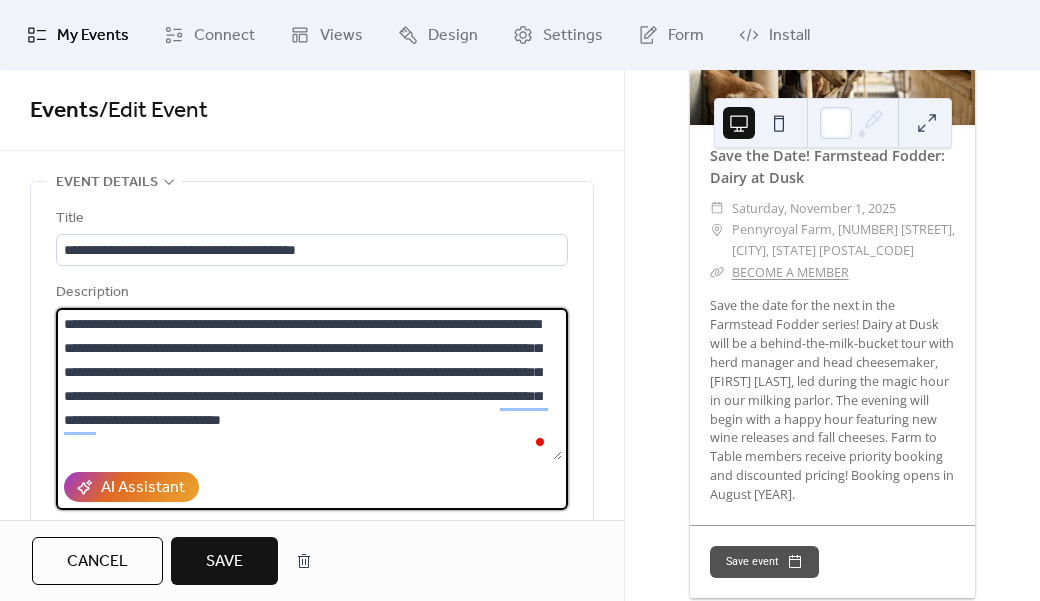 type on "**********" 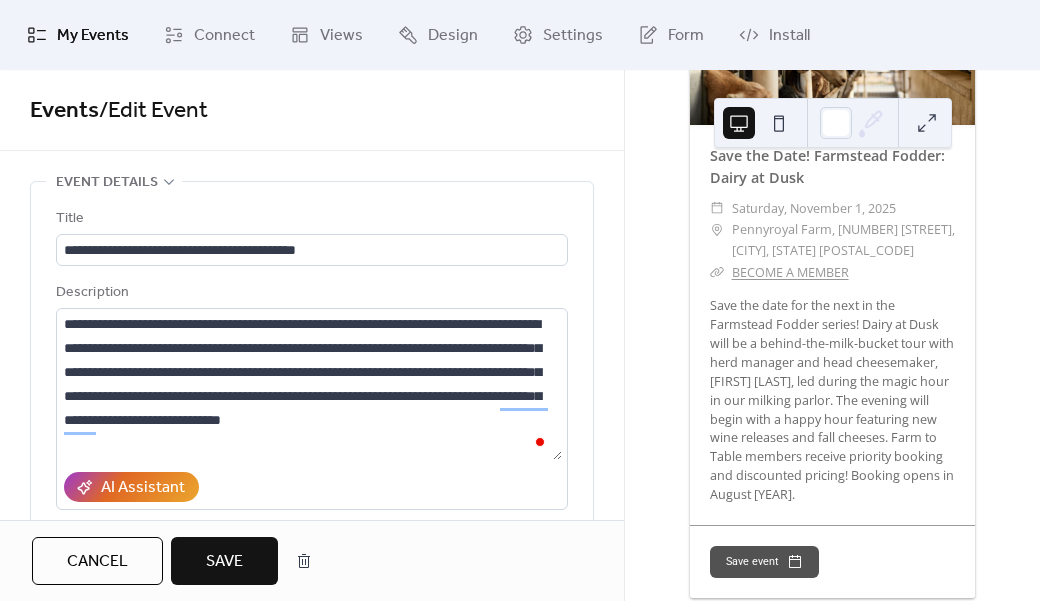 click on "Save" at bounding box center (224, 562) 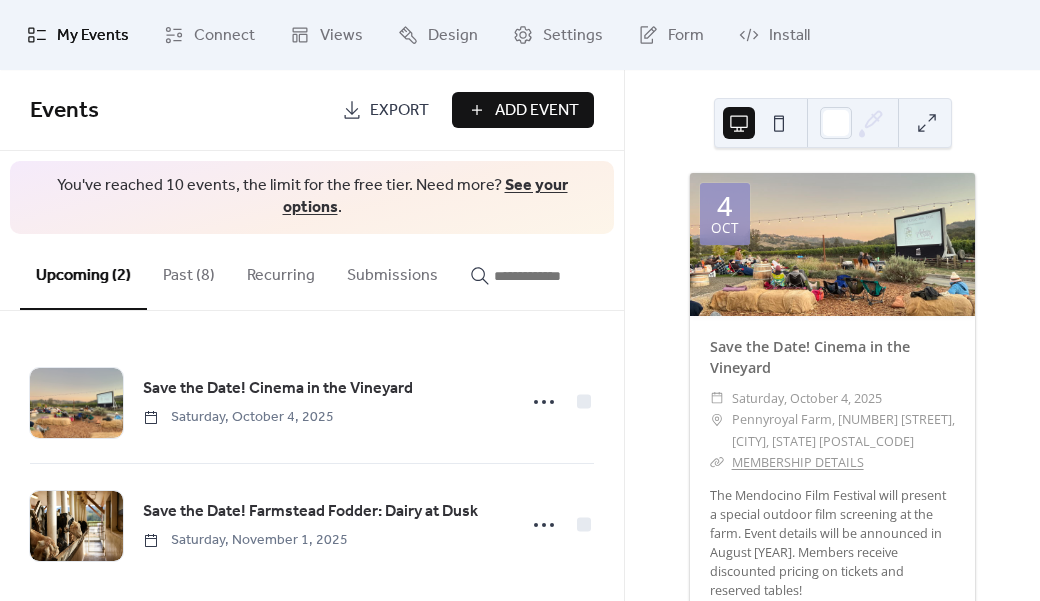 scroll, scrollTop: 0, scrollLeft: 0, axis: both 